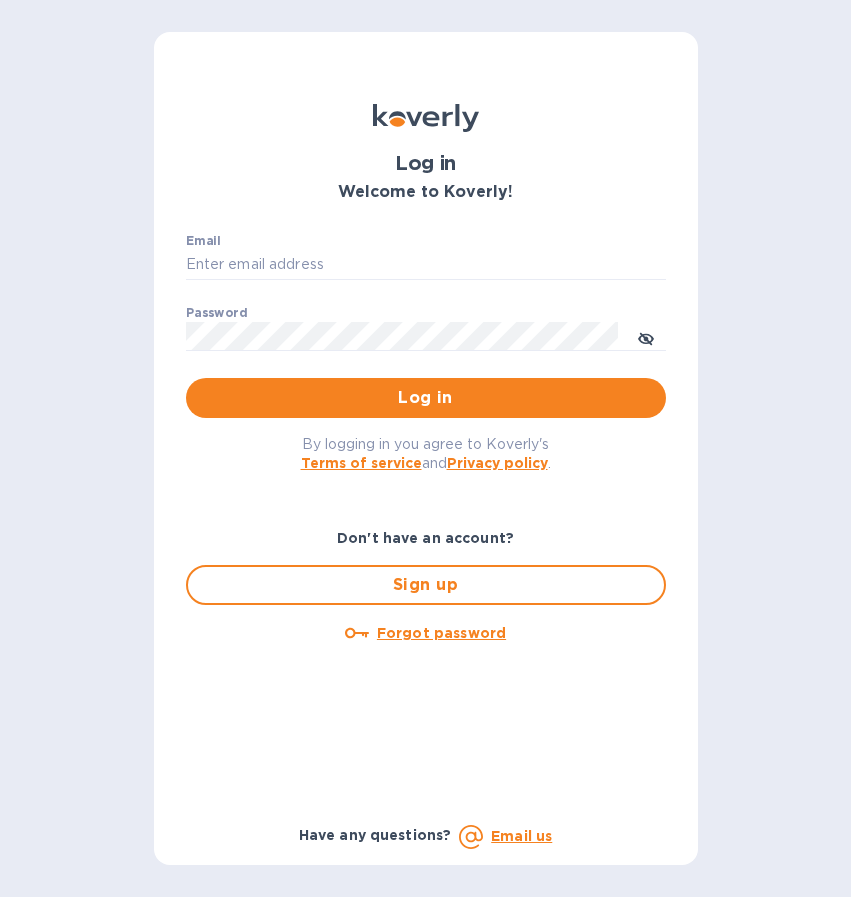 scroll, scrollTop: 0, scrollLeft: 0, axis: both 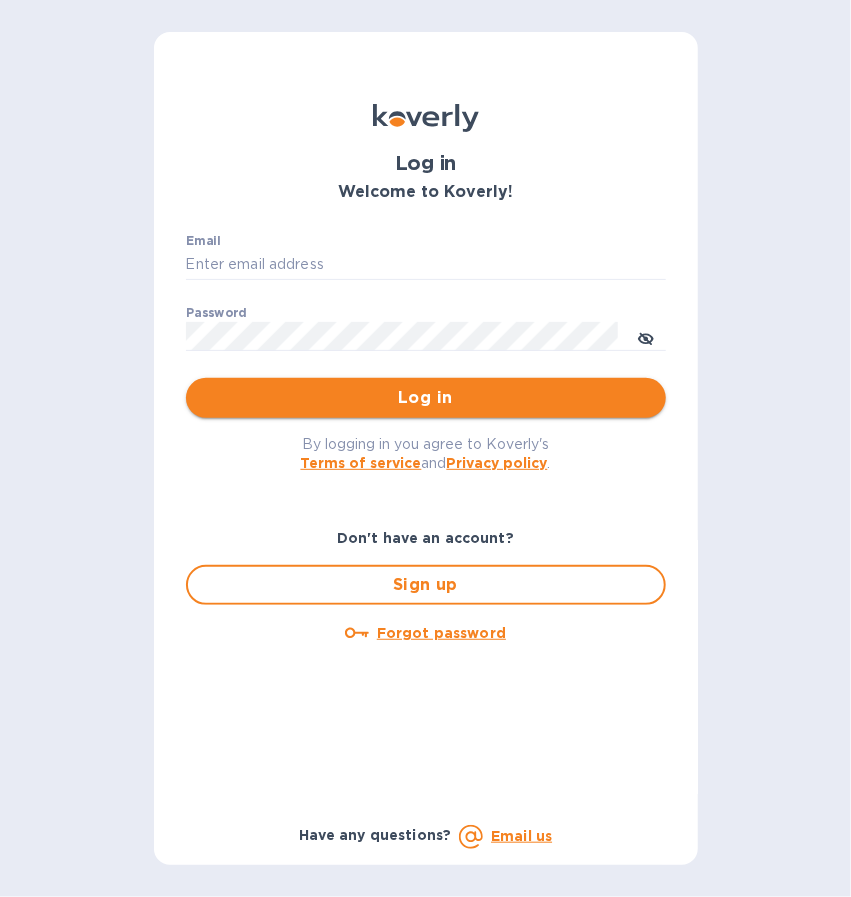 type on "[USERNAME]@[DOMAIN].com" 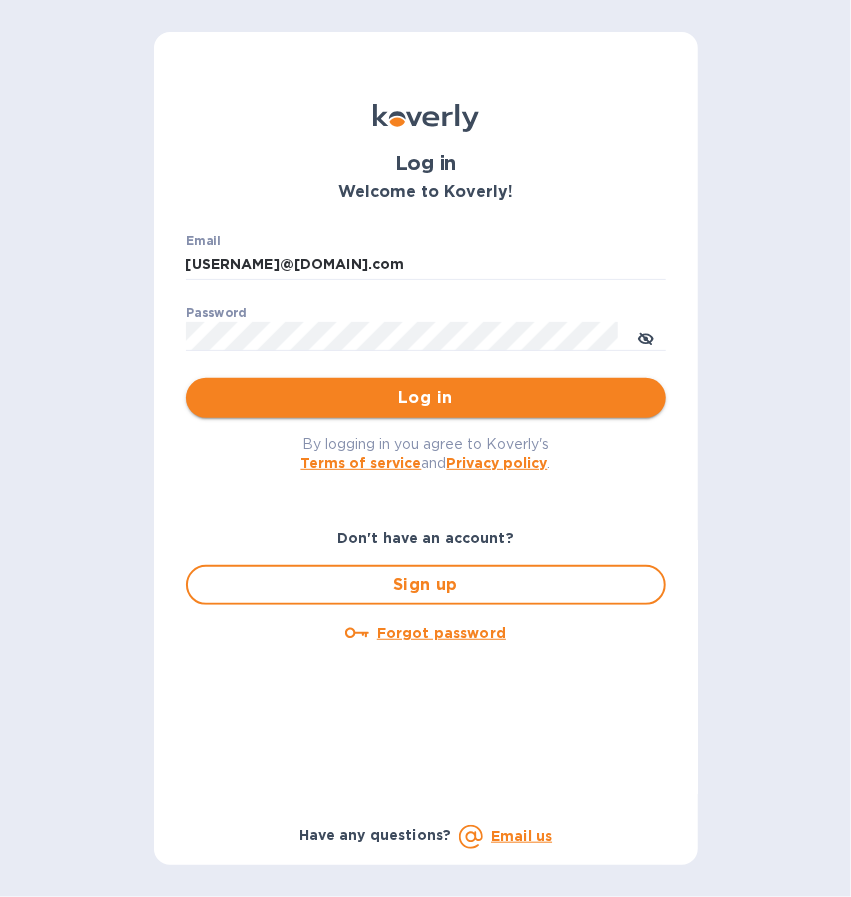 click on "Log in" at bounding box center (426, 398) 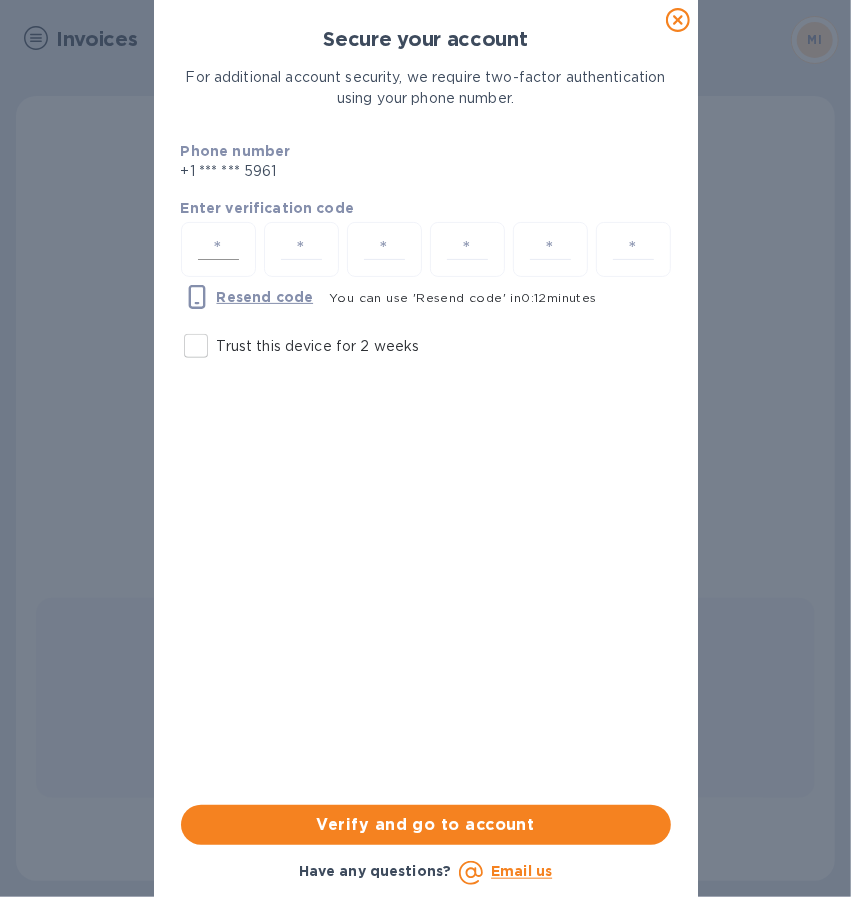 click at bounding box center [218, 249] 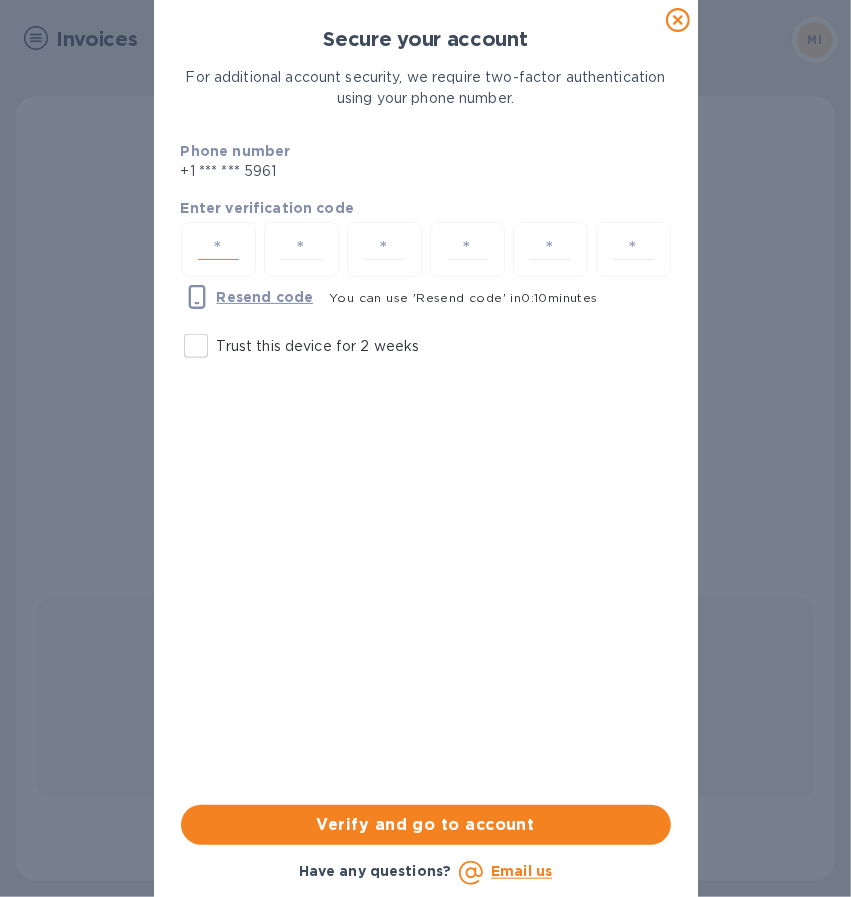 type on "1" 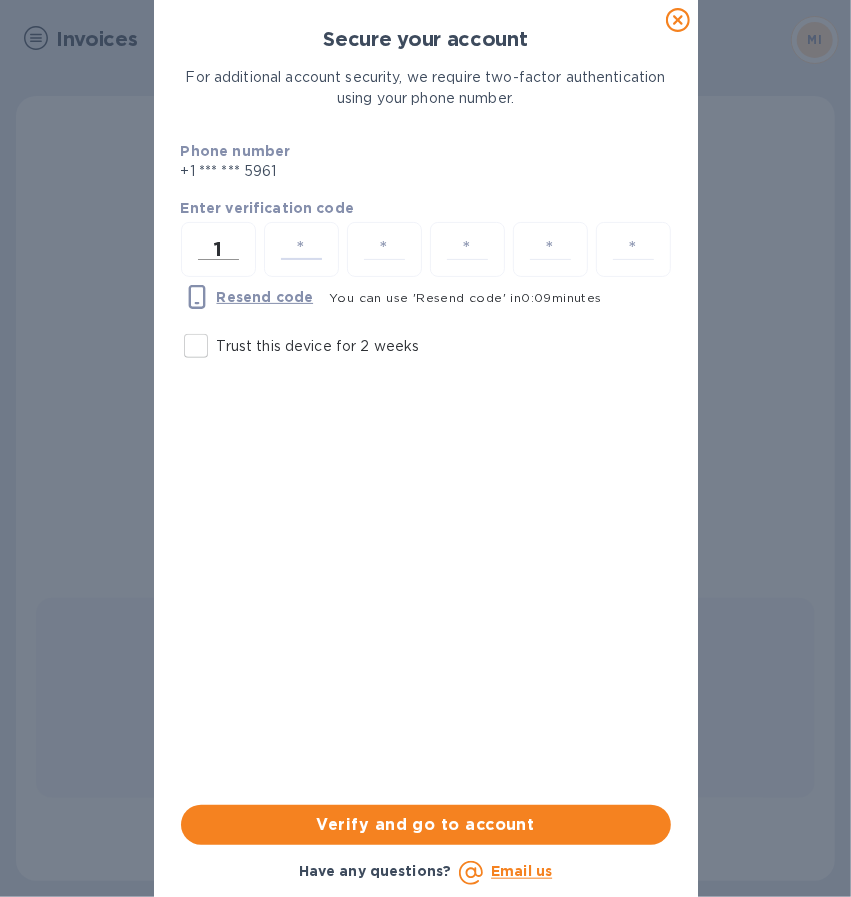 type on "4" 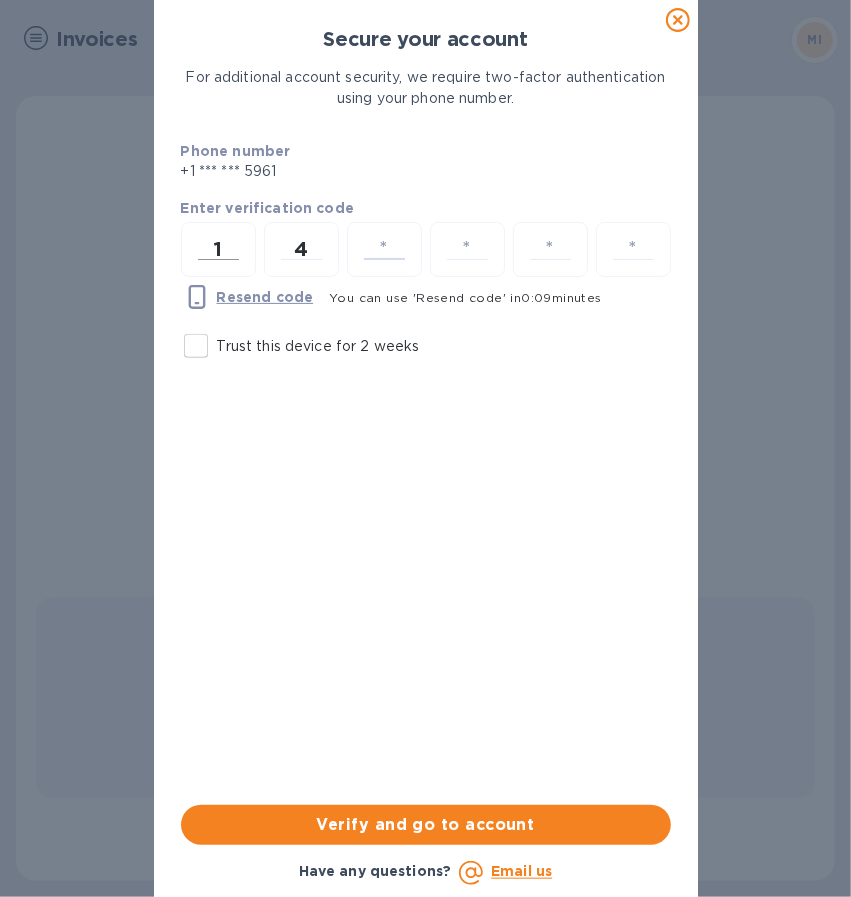 type on "7" 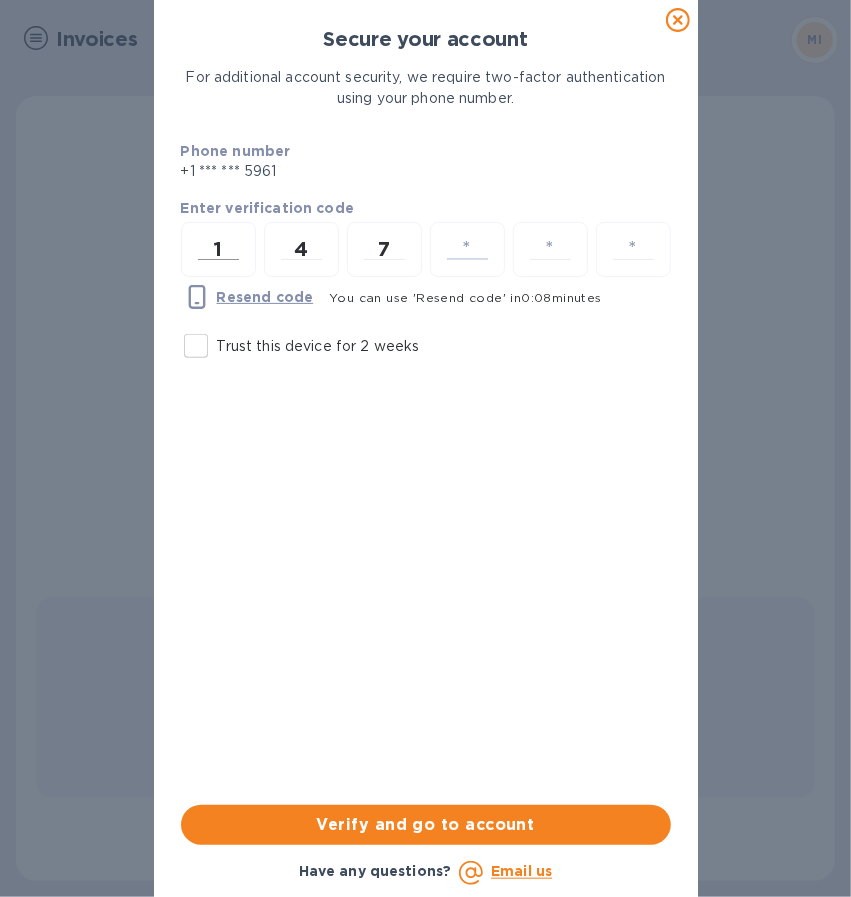 type on "6" 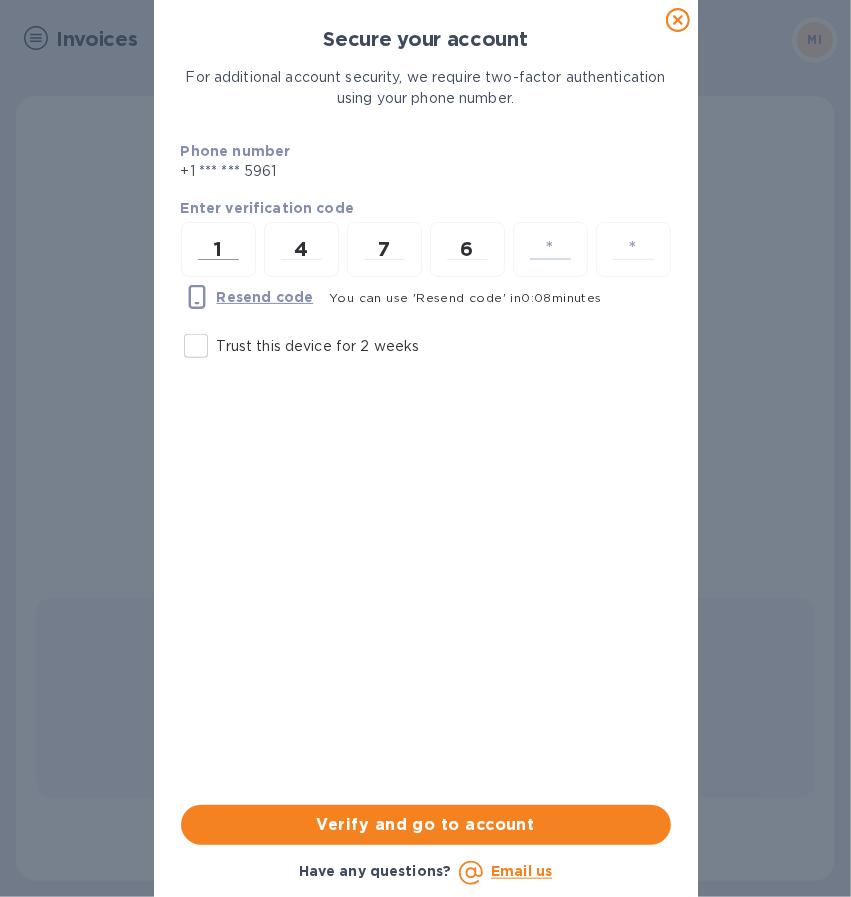 type on "3" 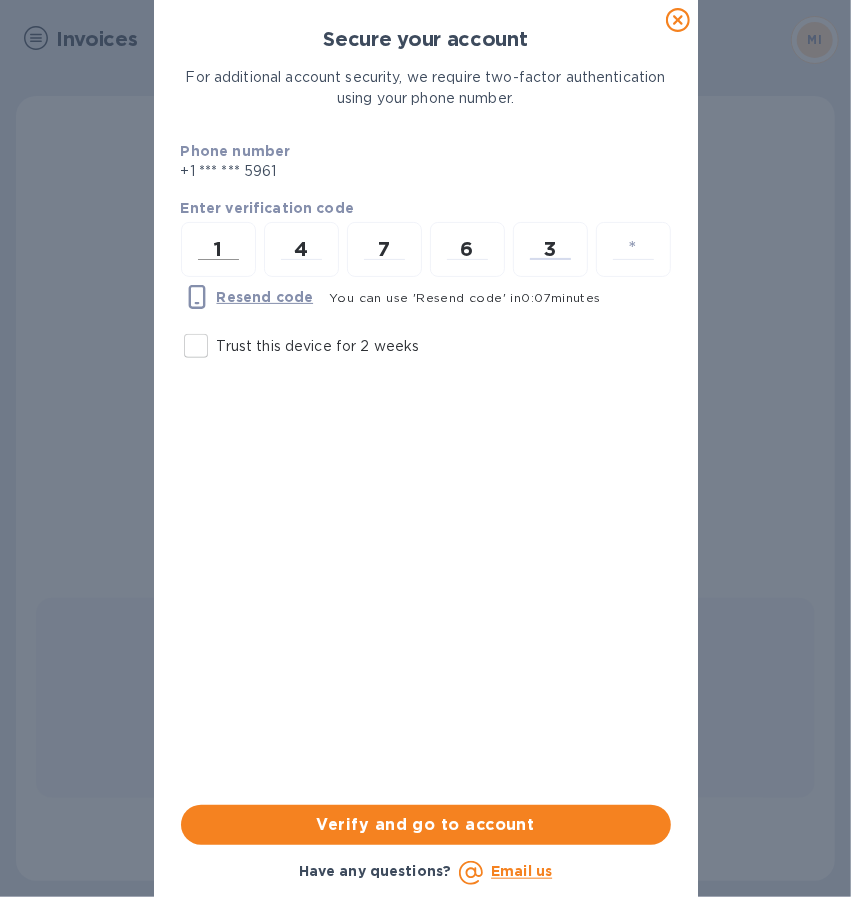 type 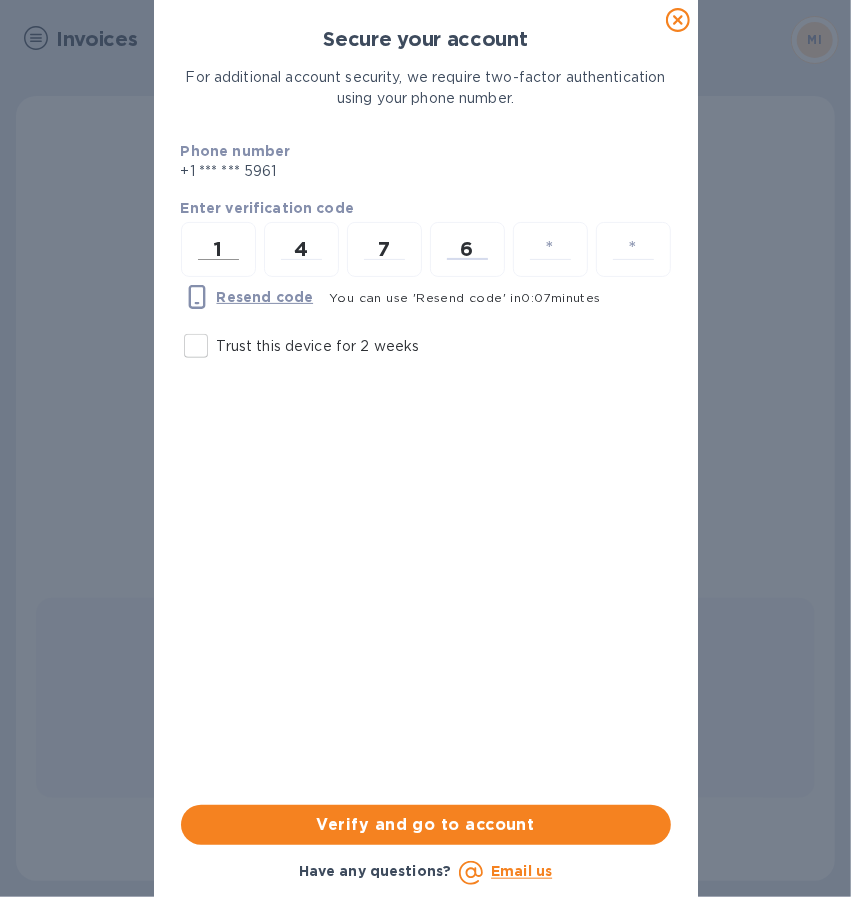 type 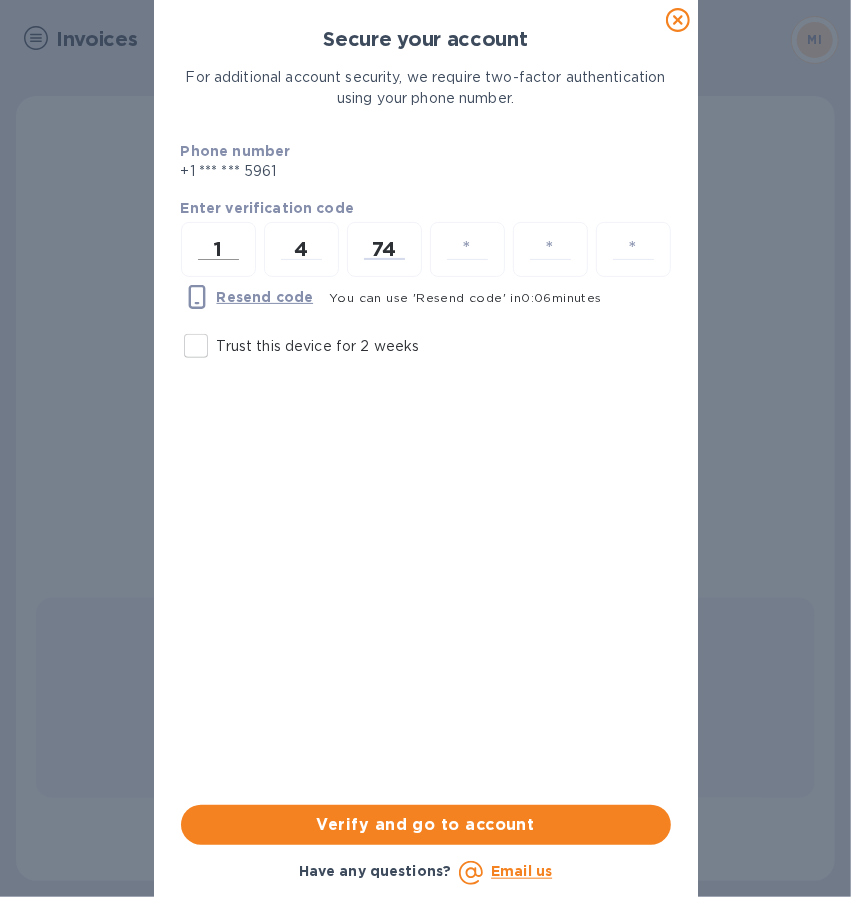 type on "4" 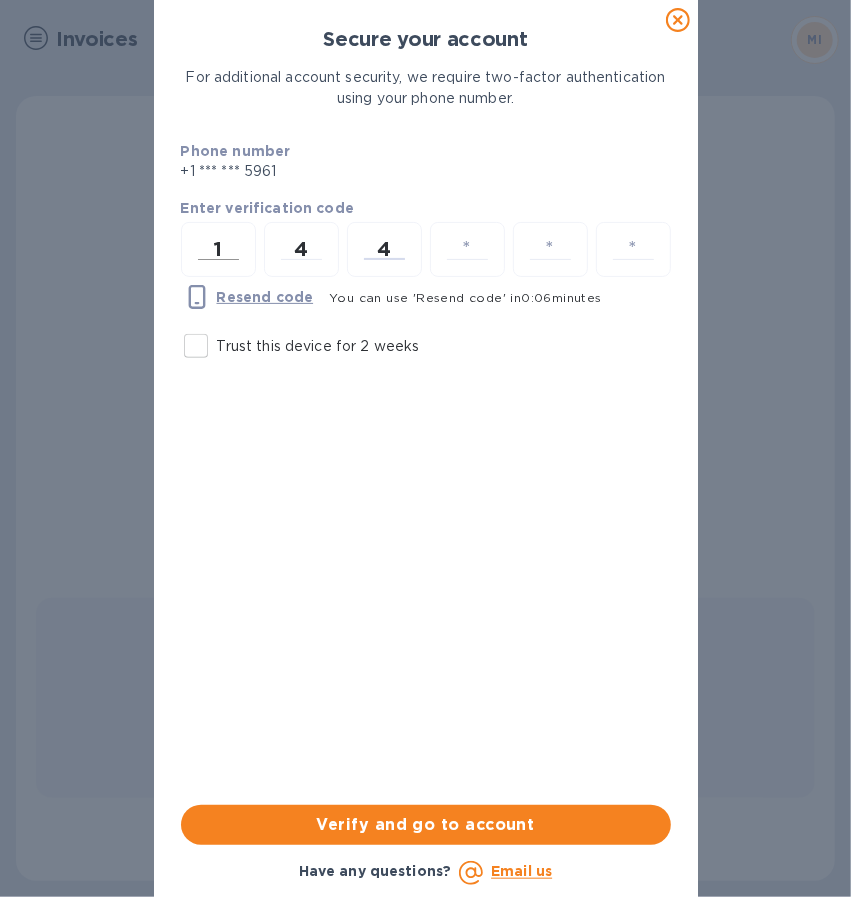 type on "3" 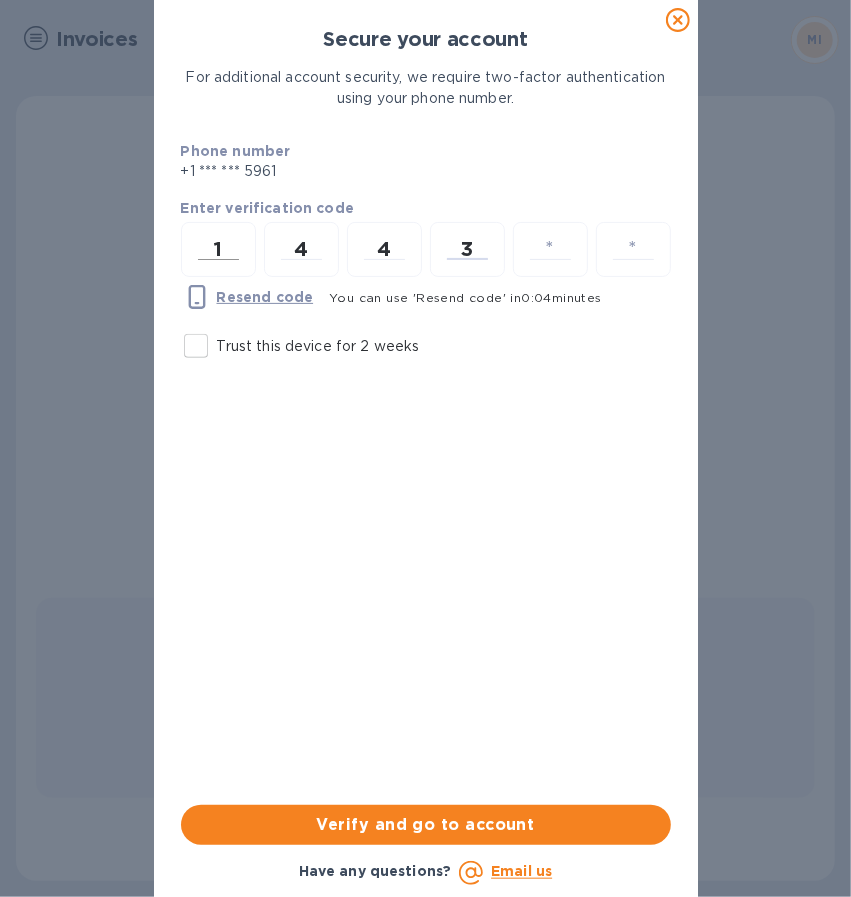 type 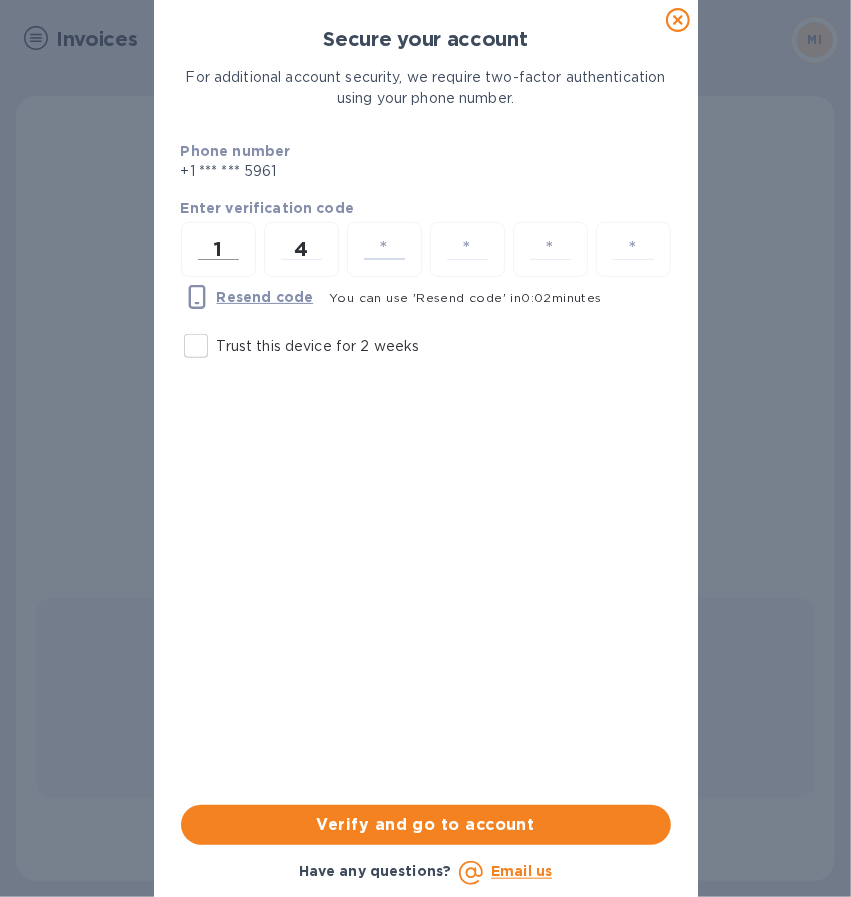 type on "7" 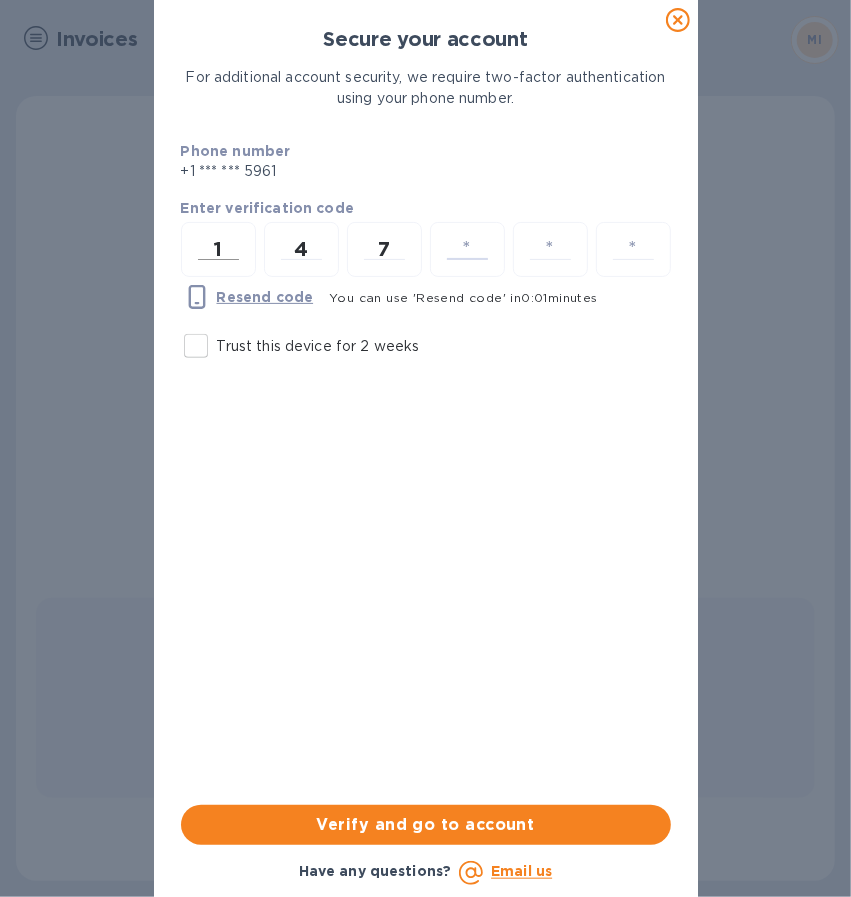 type on "4" 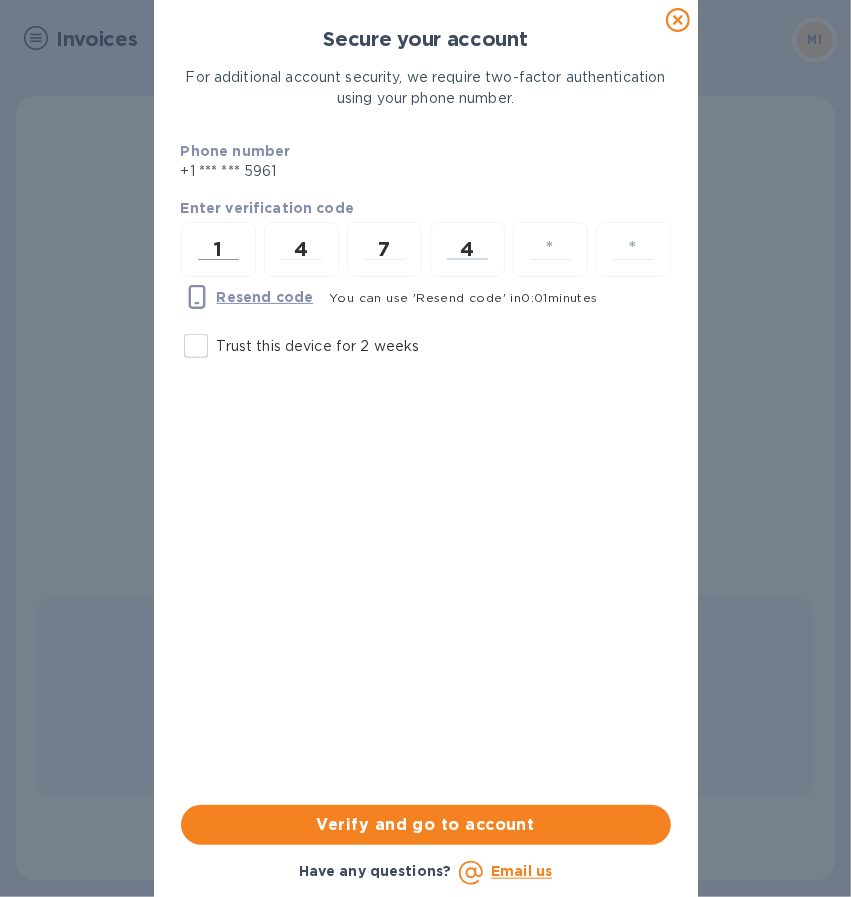 type on "3" 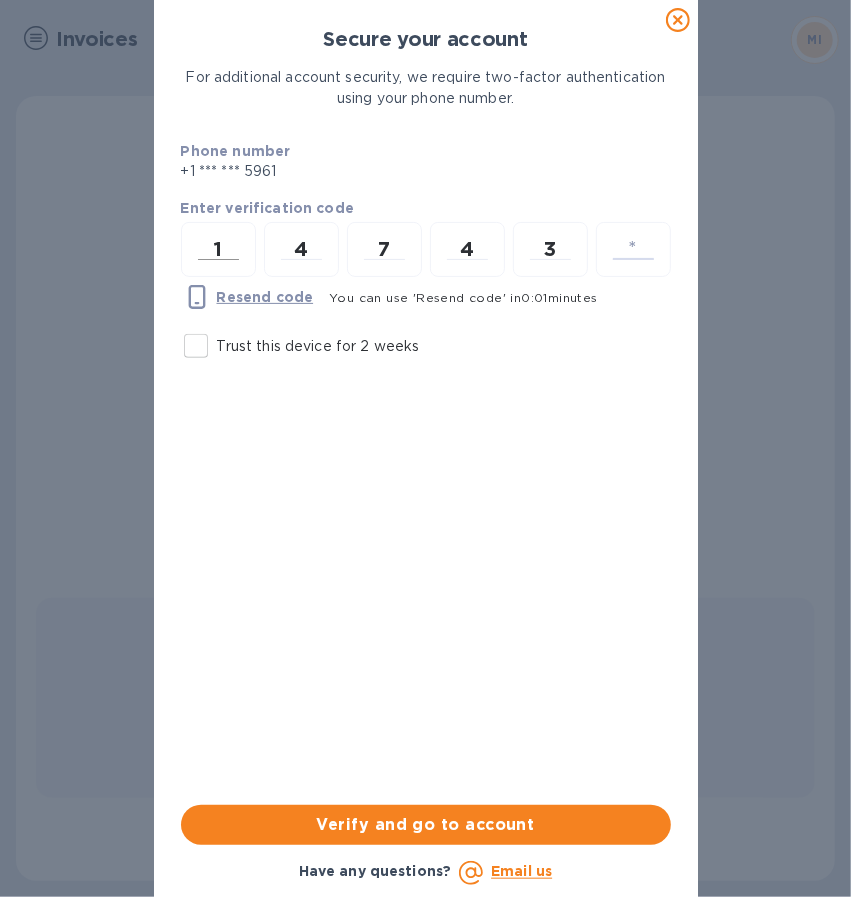type on "0" 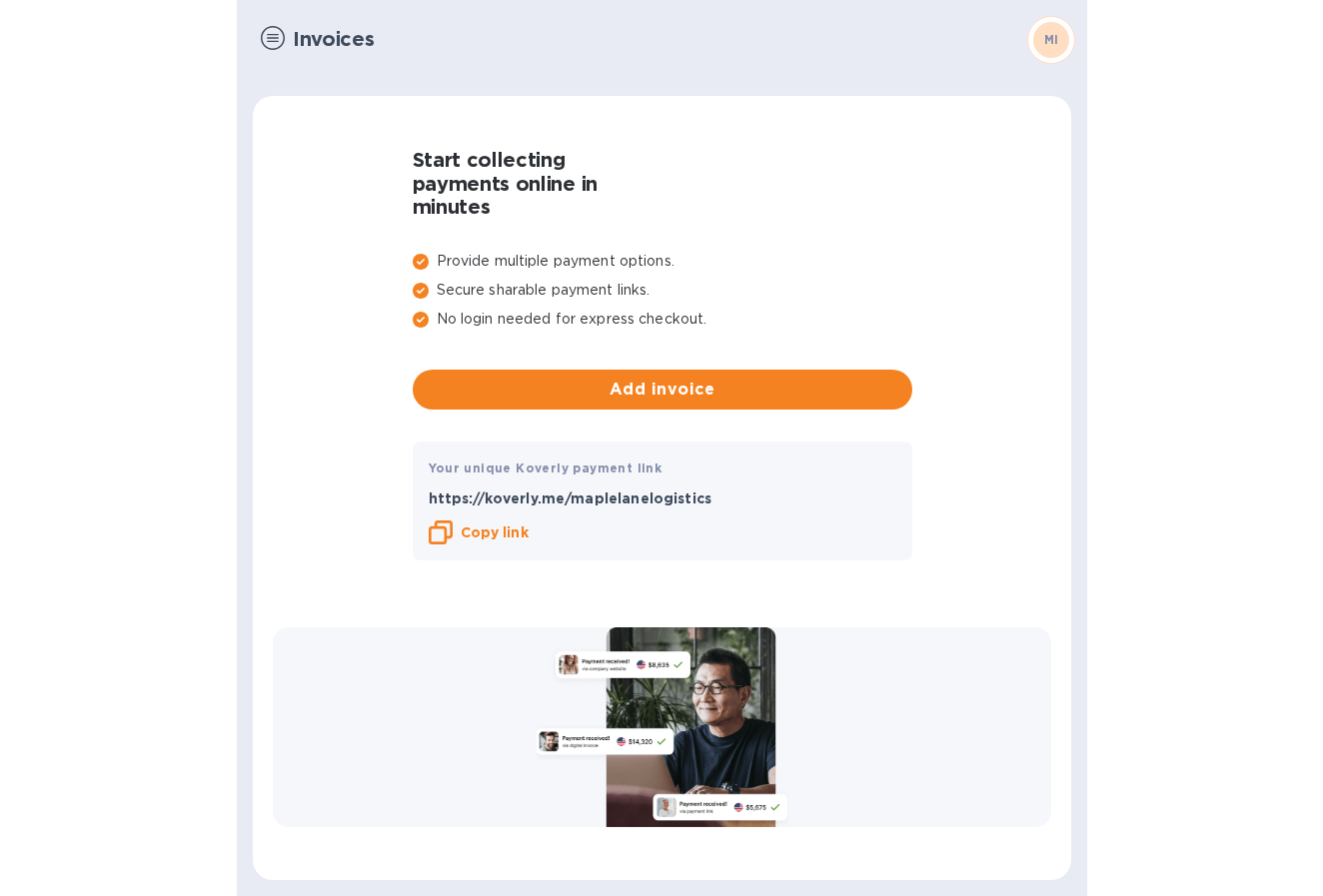 scroll, scrollTop: 0, scrollLeft: 0, axis: both 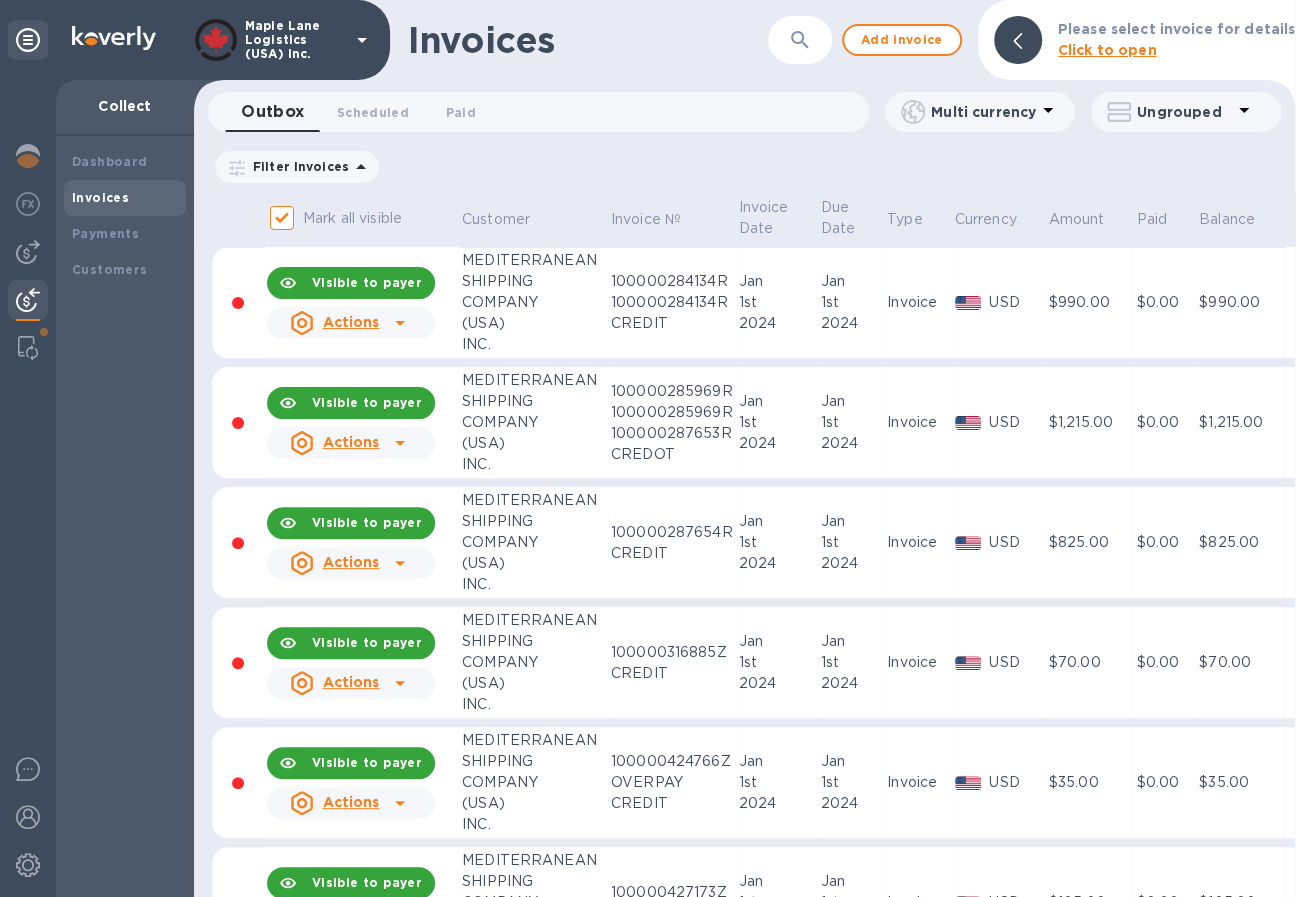 click at bounding box center (800, 40) 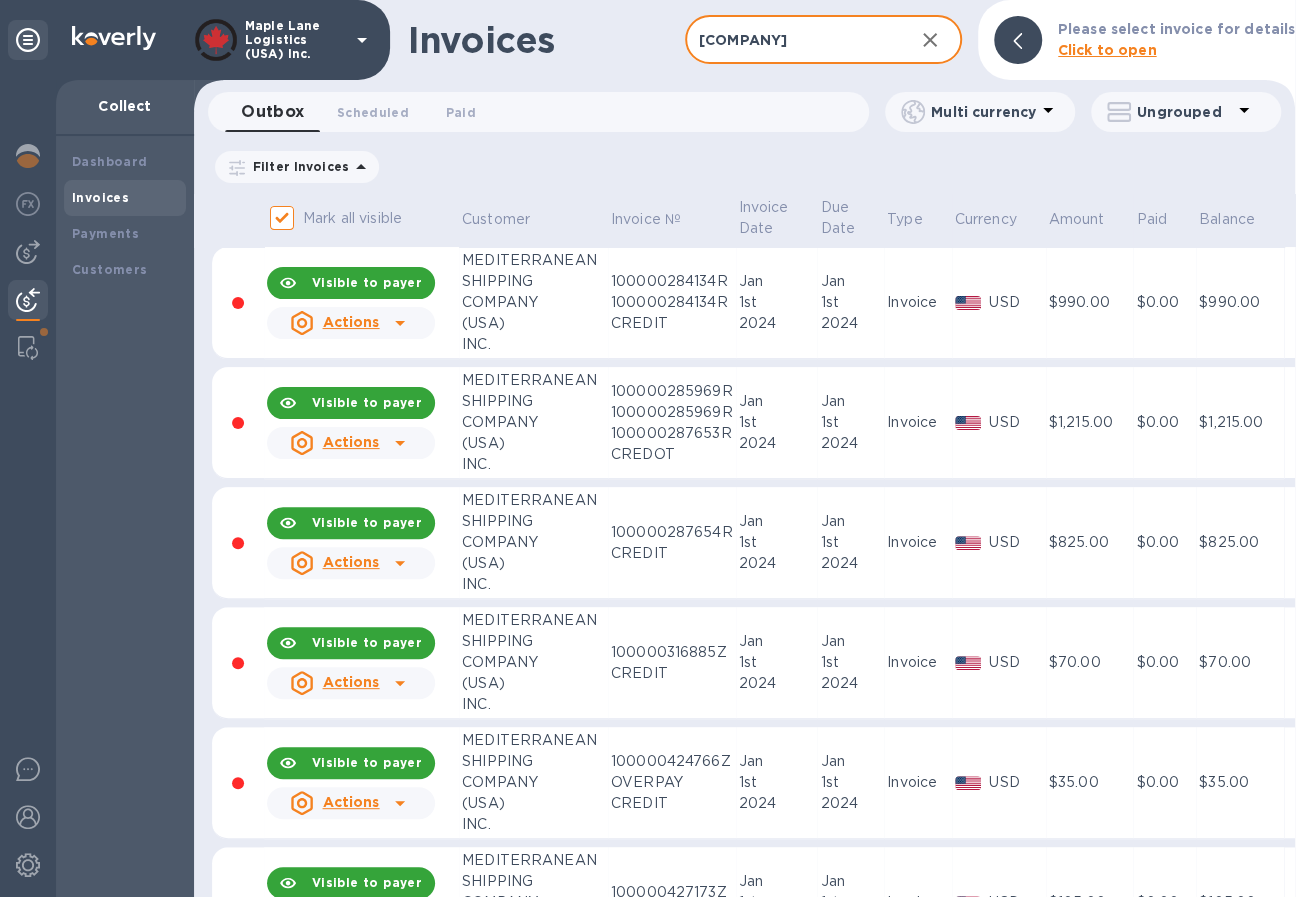 type on "aey" 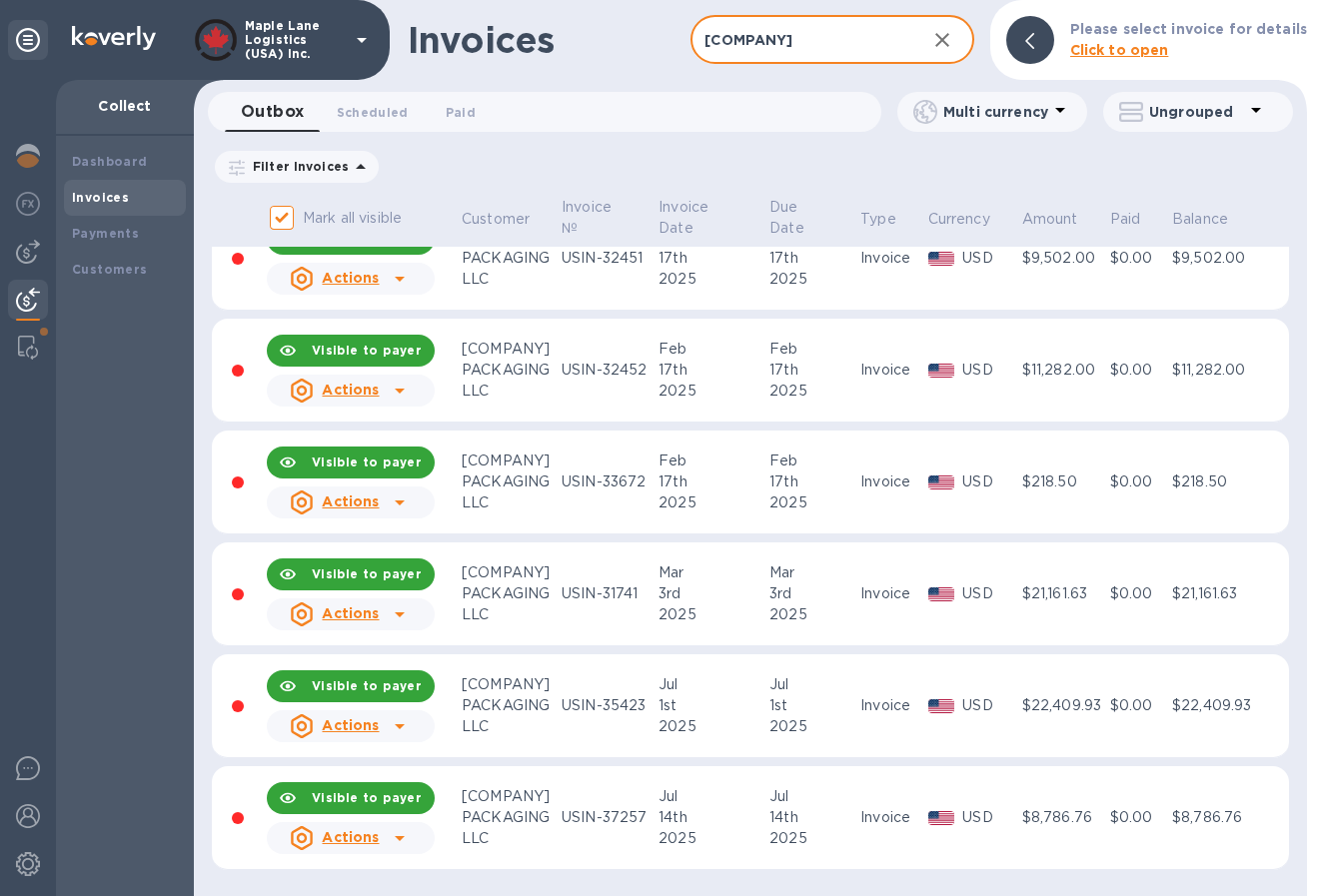 scroll, scrollTop: 0, scrollLeft: 0, axis: both 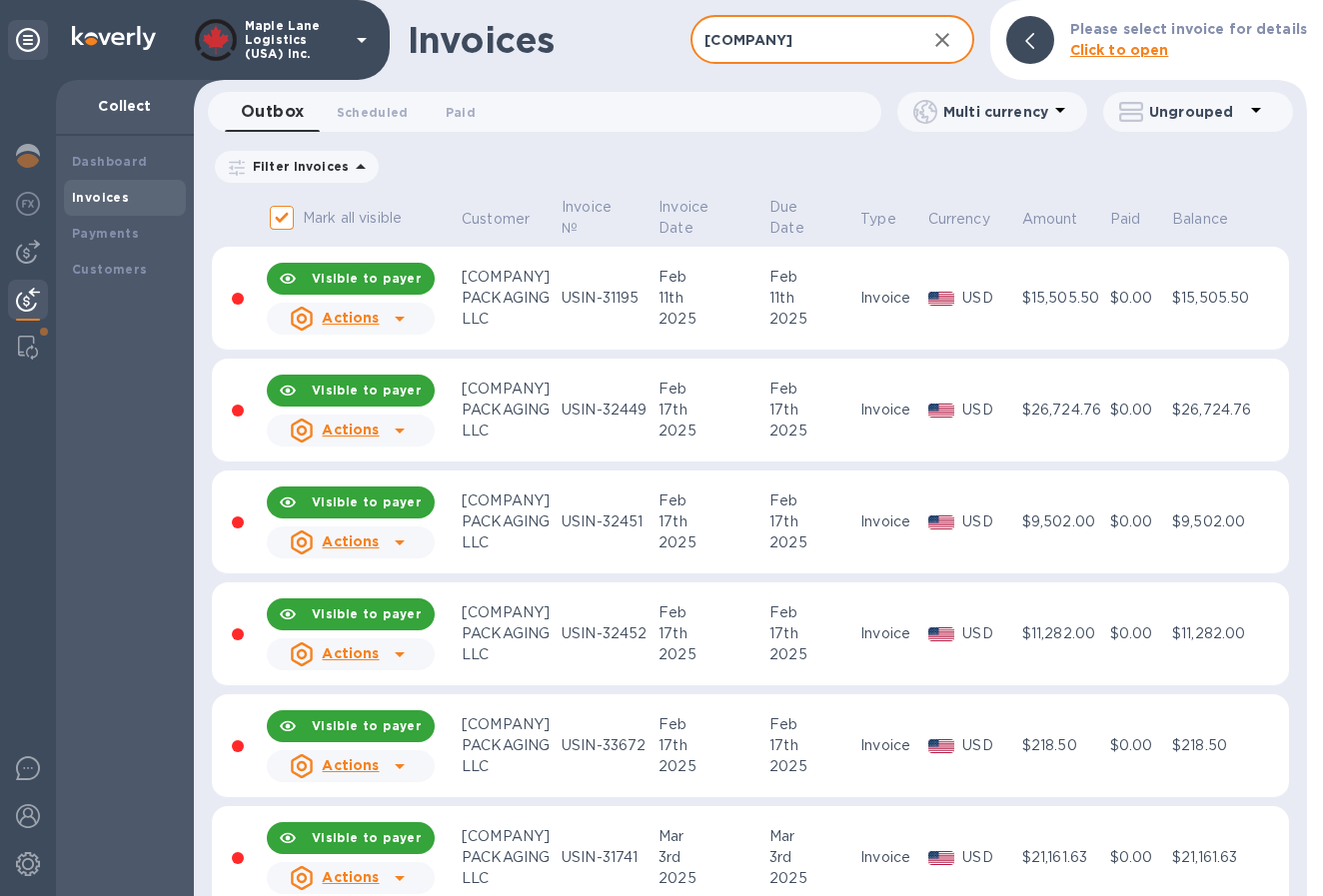 click on "Filter Invoices Amount   Paid   Balance" at bounding box center (750, 167) 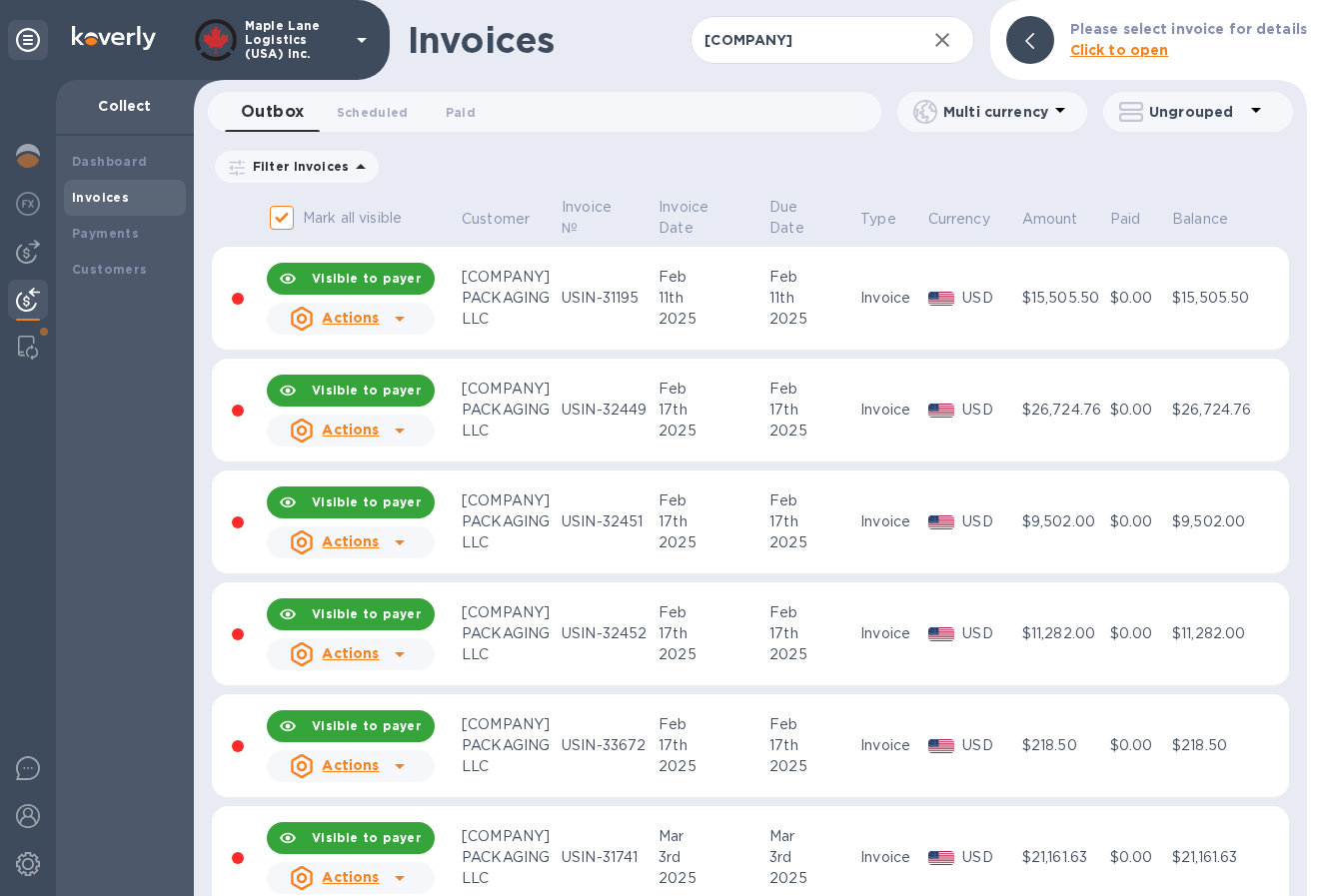 click on "Actions" at bounding box center (350, 318) 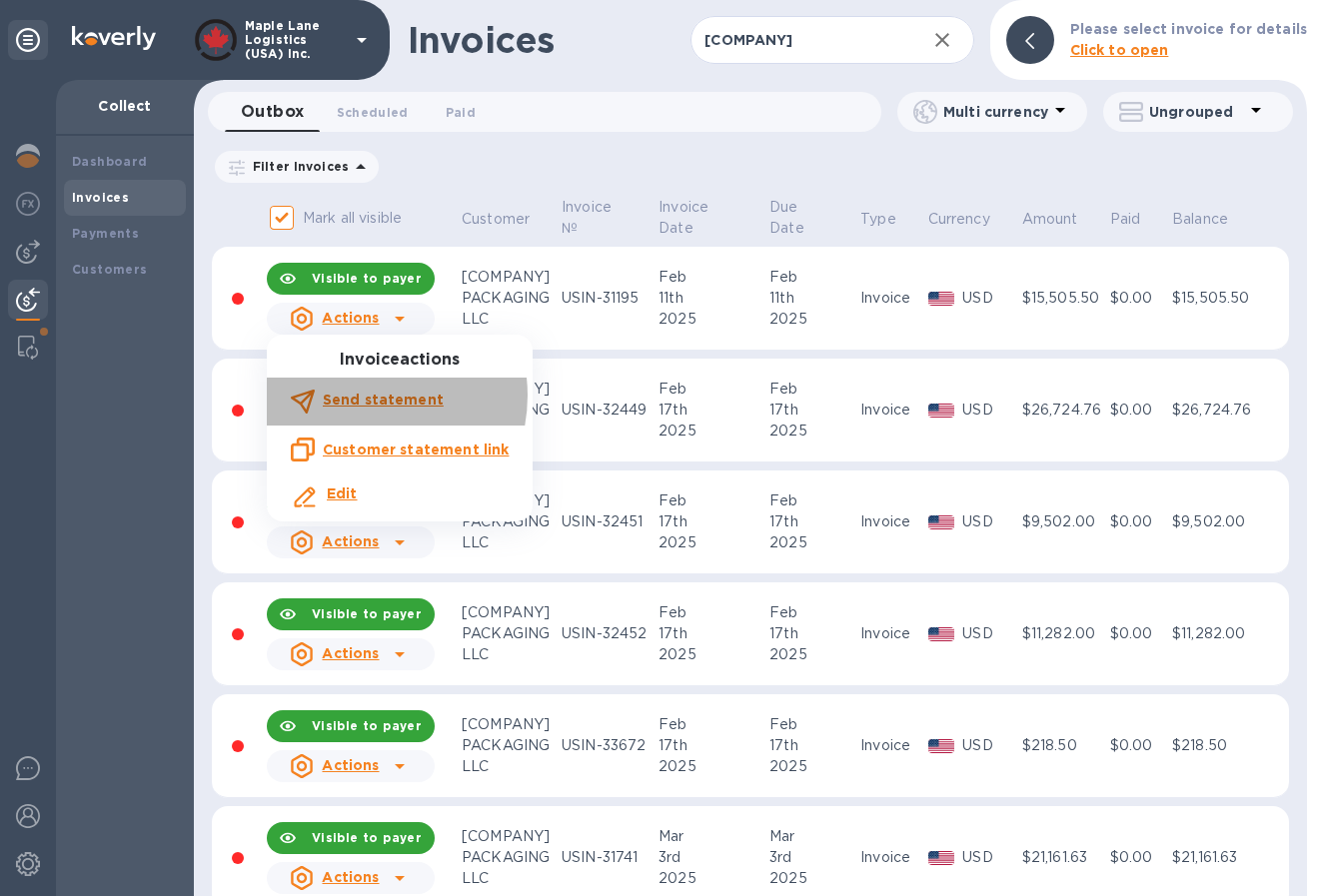 click on "Send statement" at bounding box center (383, 400) 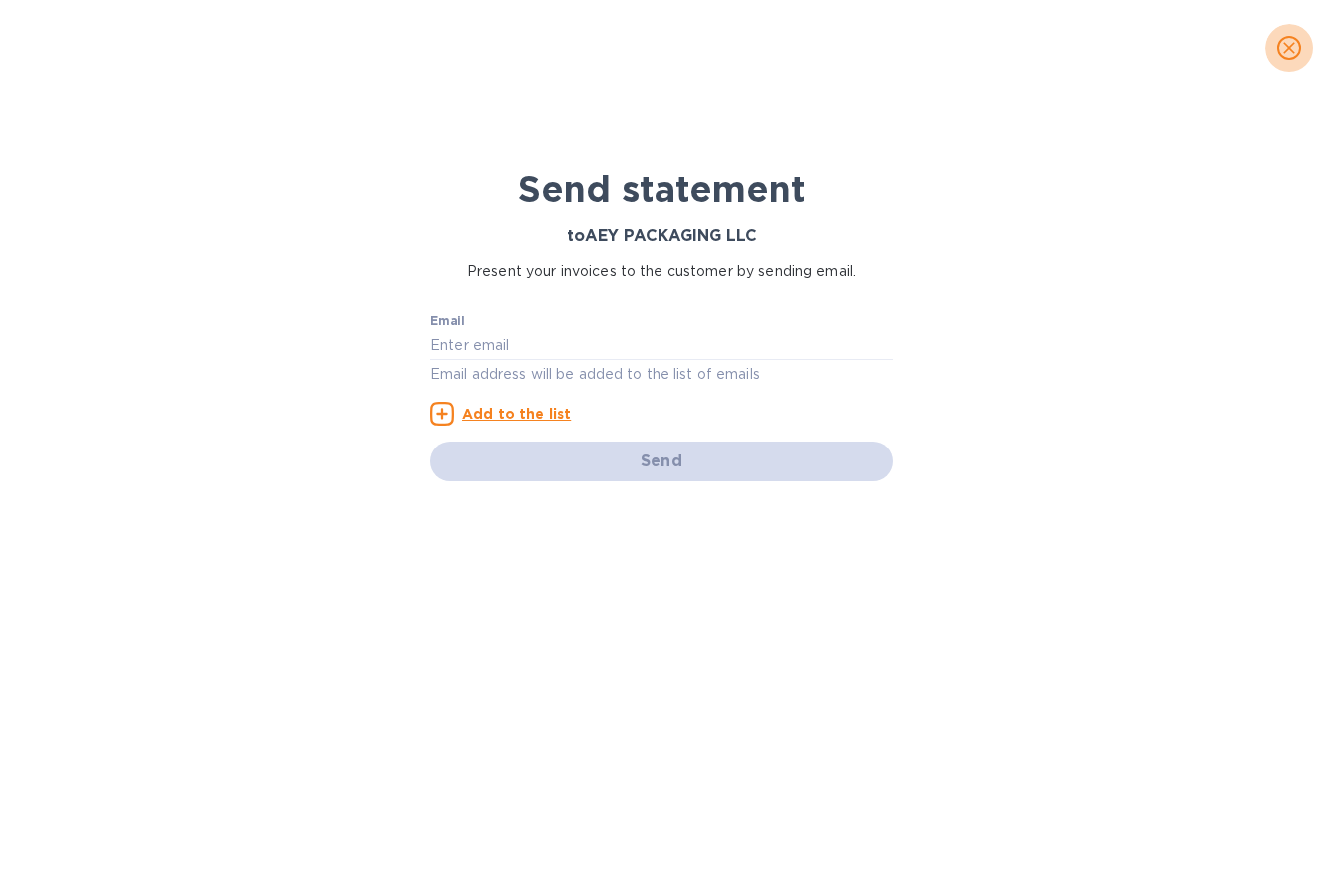 click 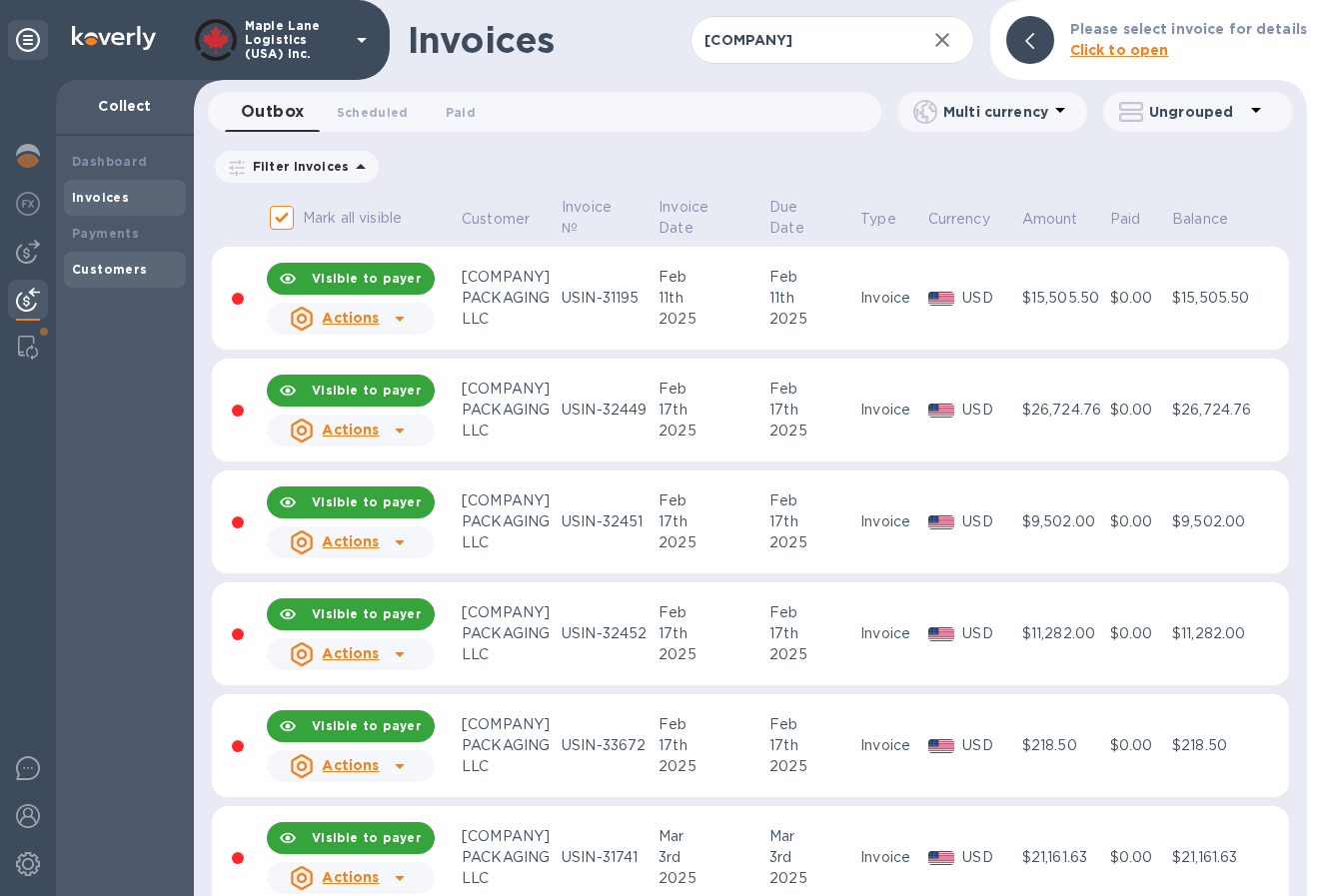 click on "Customers" at bounding box center [125, 270] 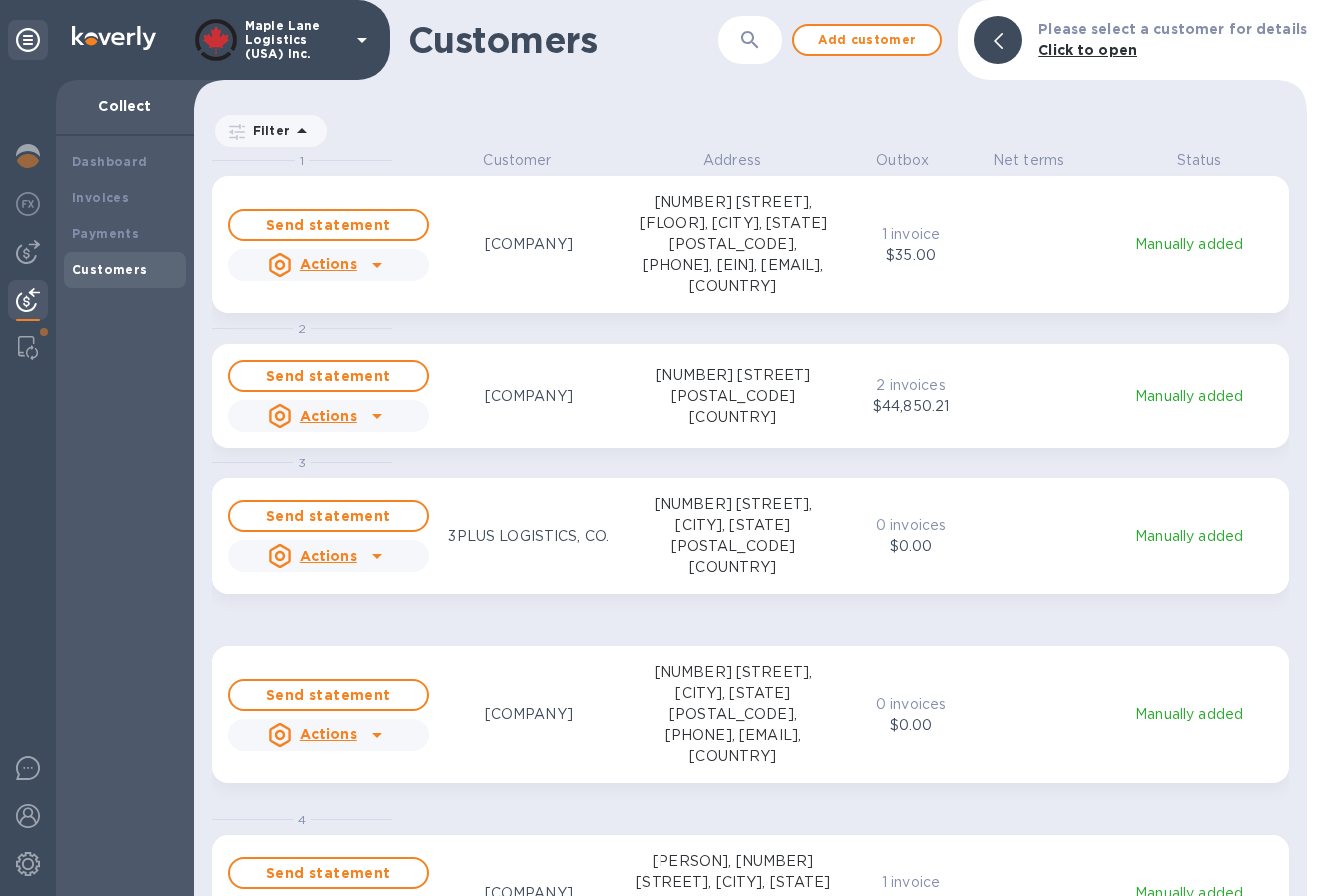 scroll, scrollTop: 16, scrollLeft: 9, axis: both 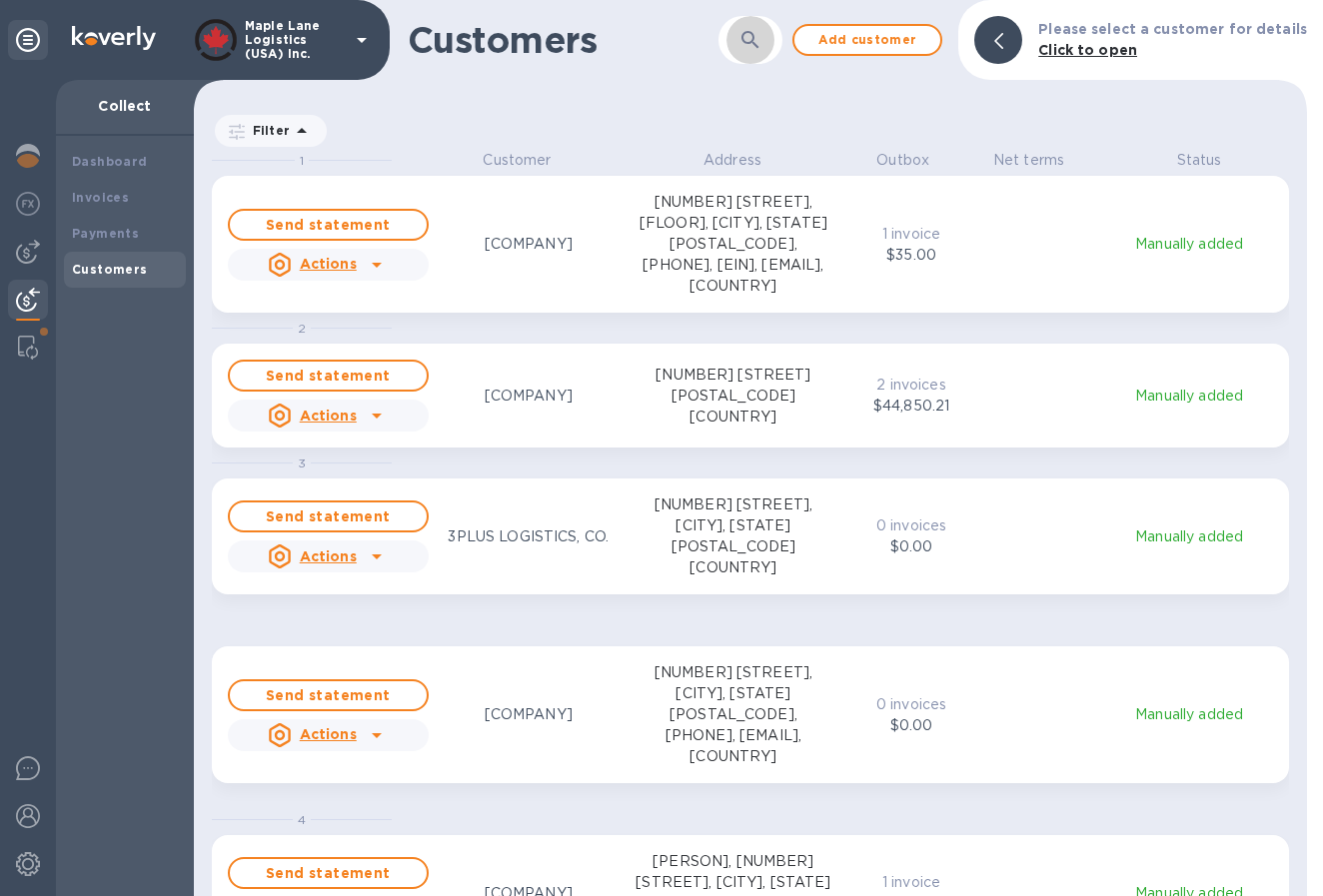 click at bounding box center [750, 40] 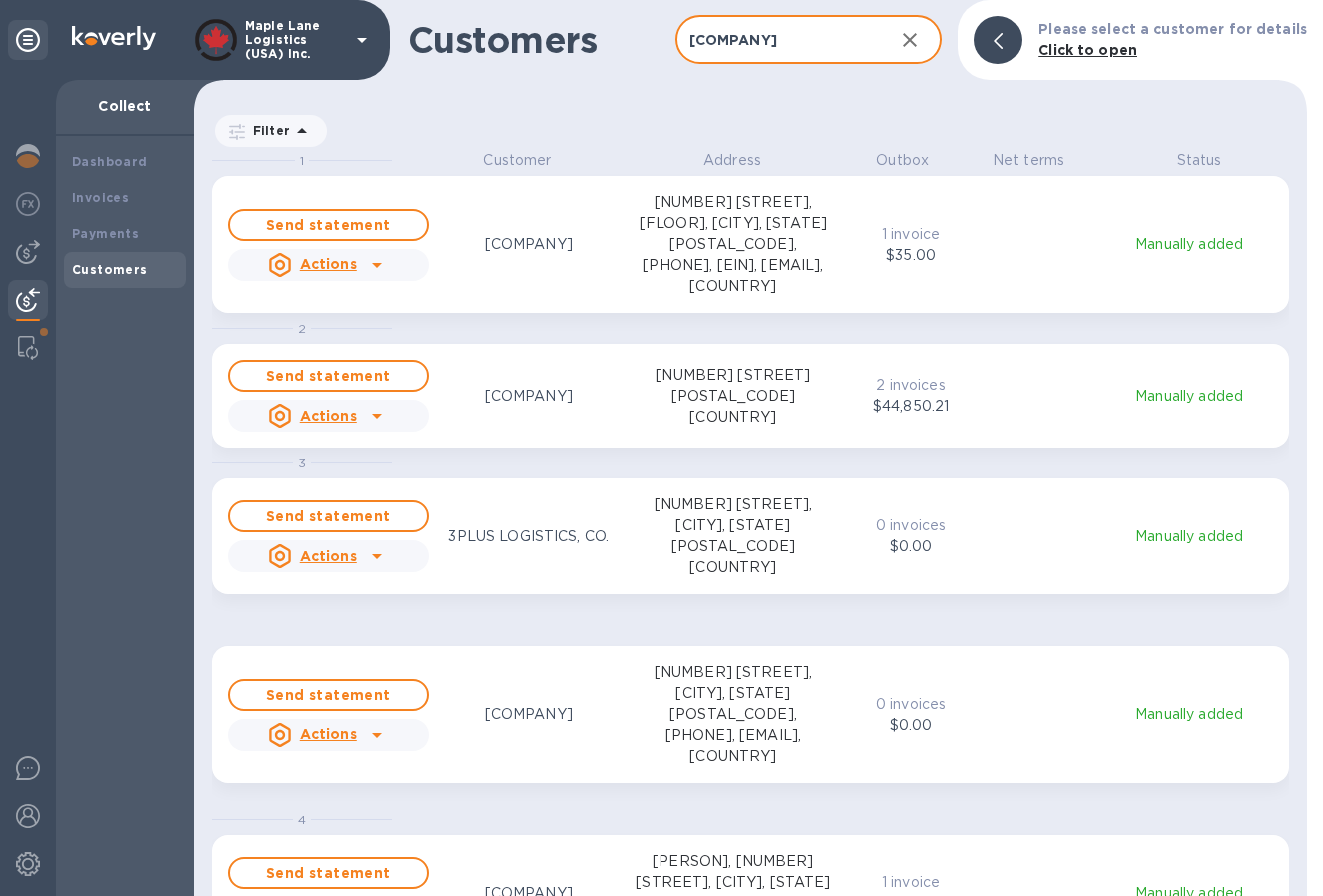 type on "aey" 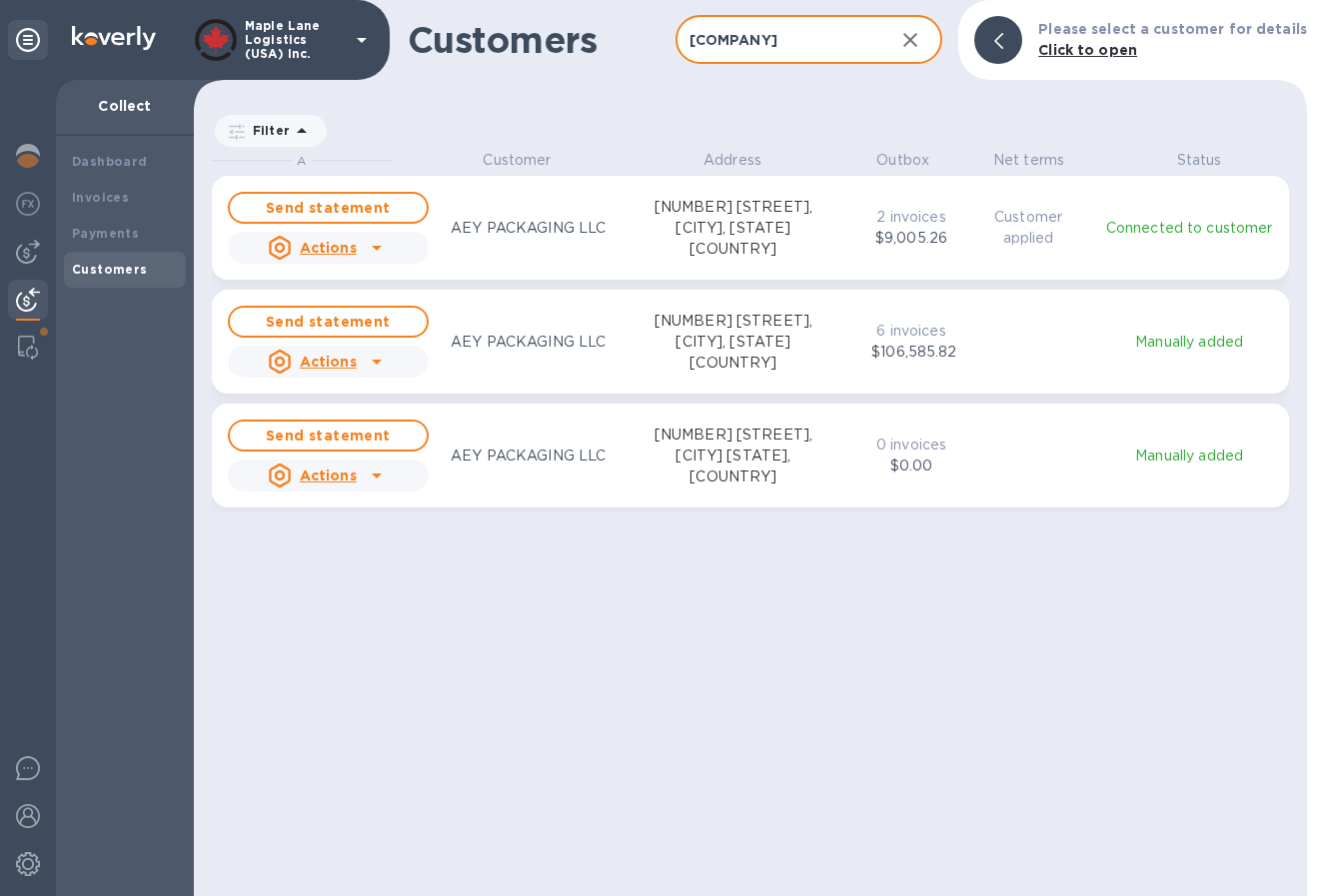 scroll, scrollTop: 16, scrollLeft: 9, axis: both 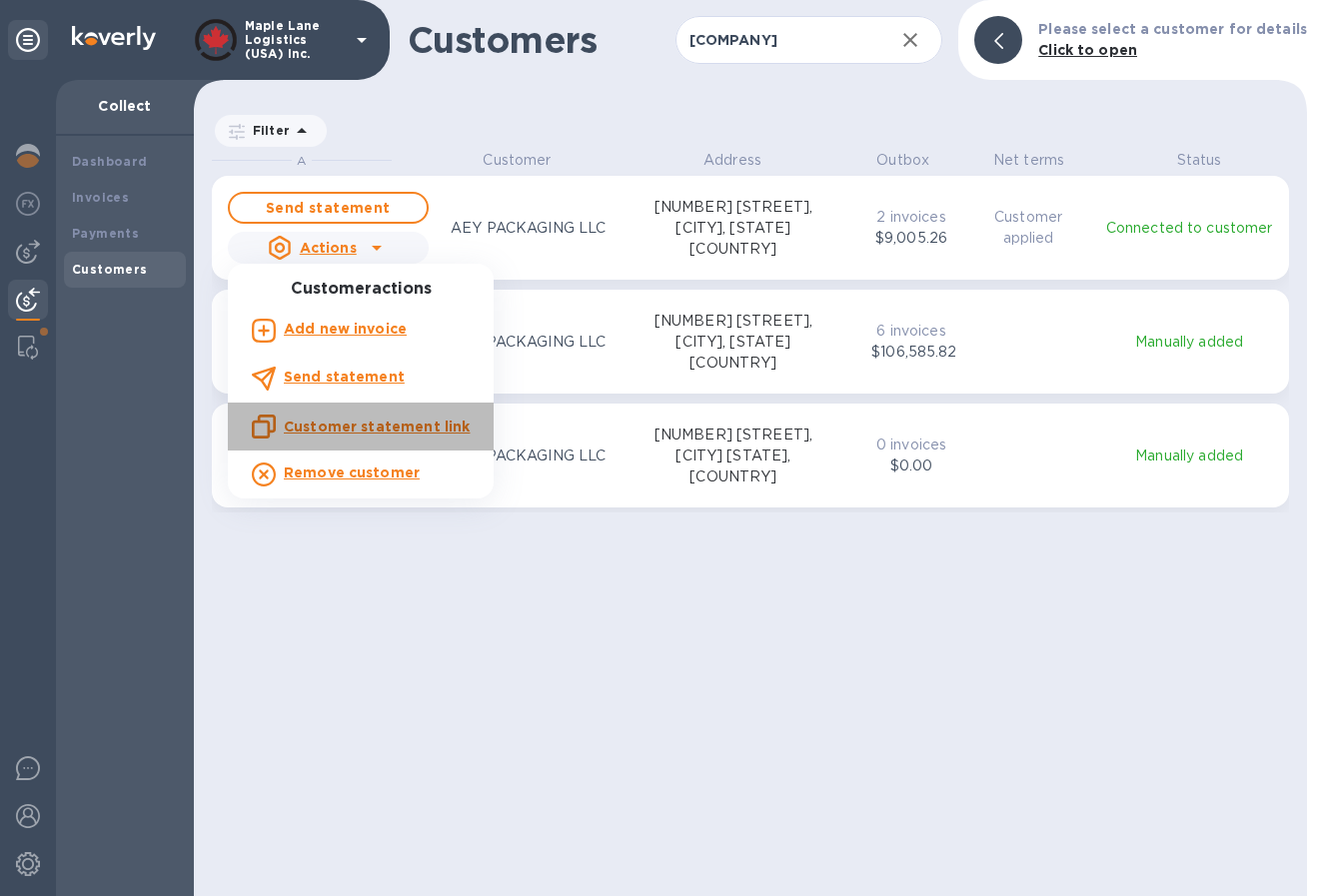 click on "Customer statement link" at bounding box center [377, 427] 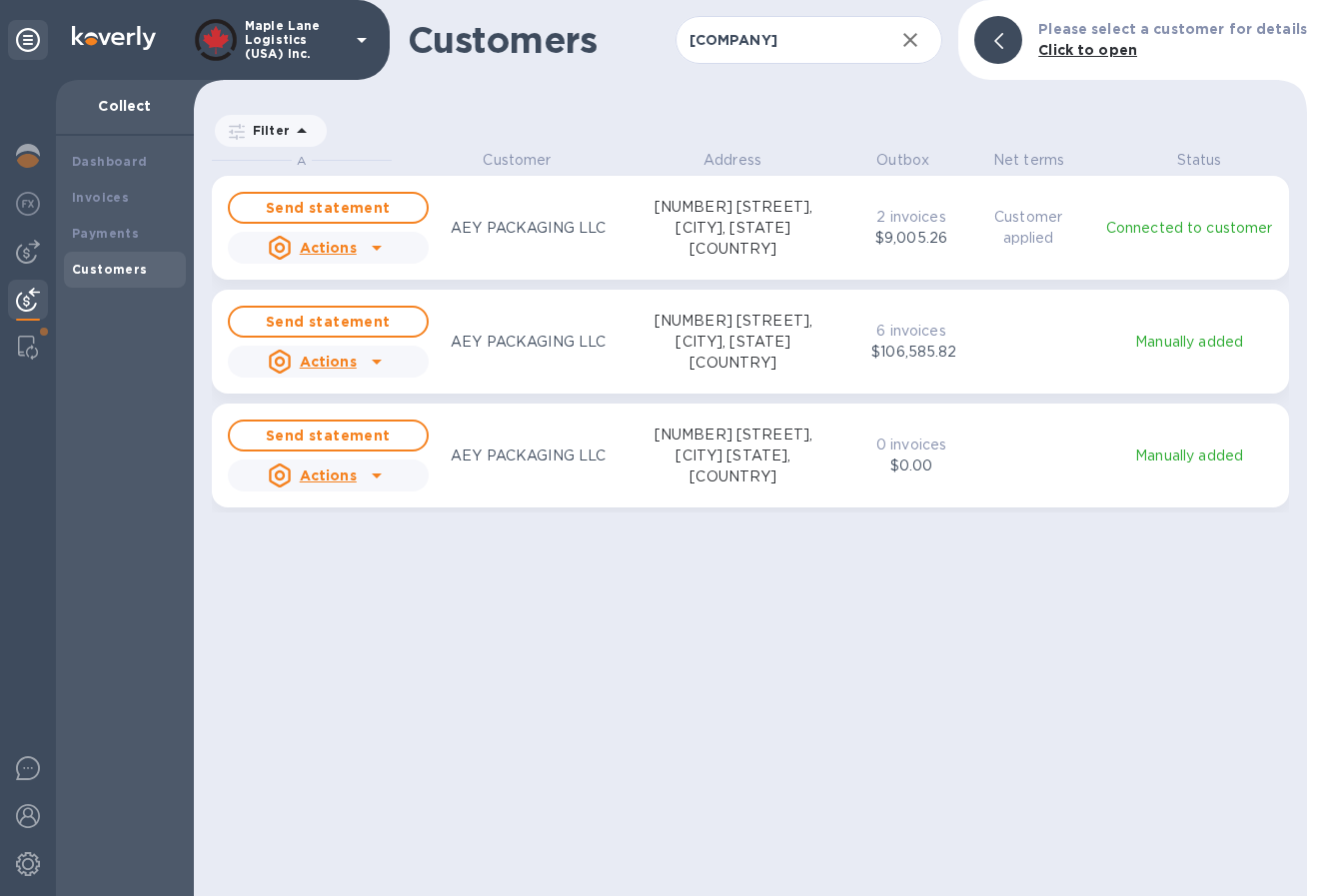 scroll, scrollTop: 16, scrollLeft: 9, axis: both 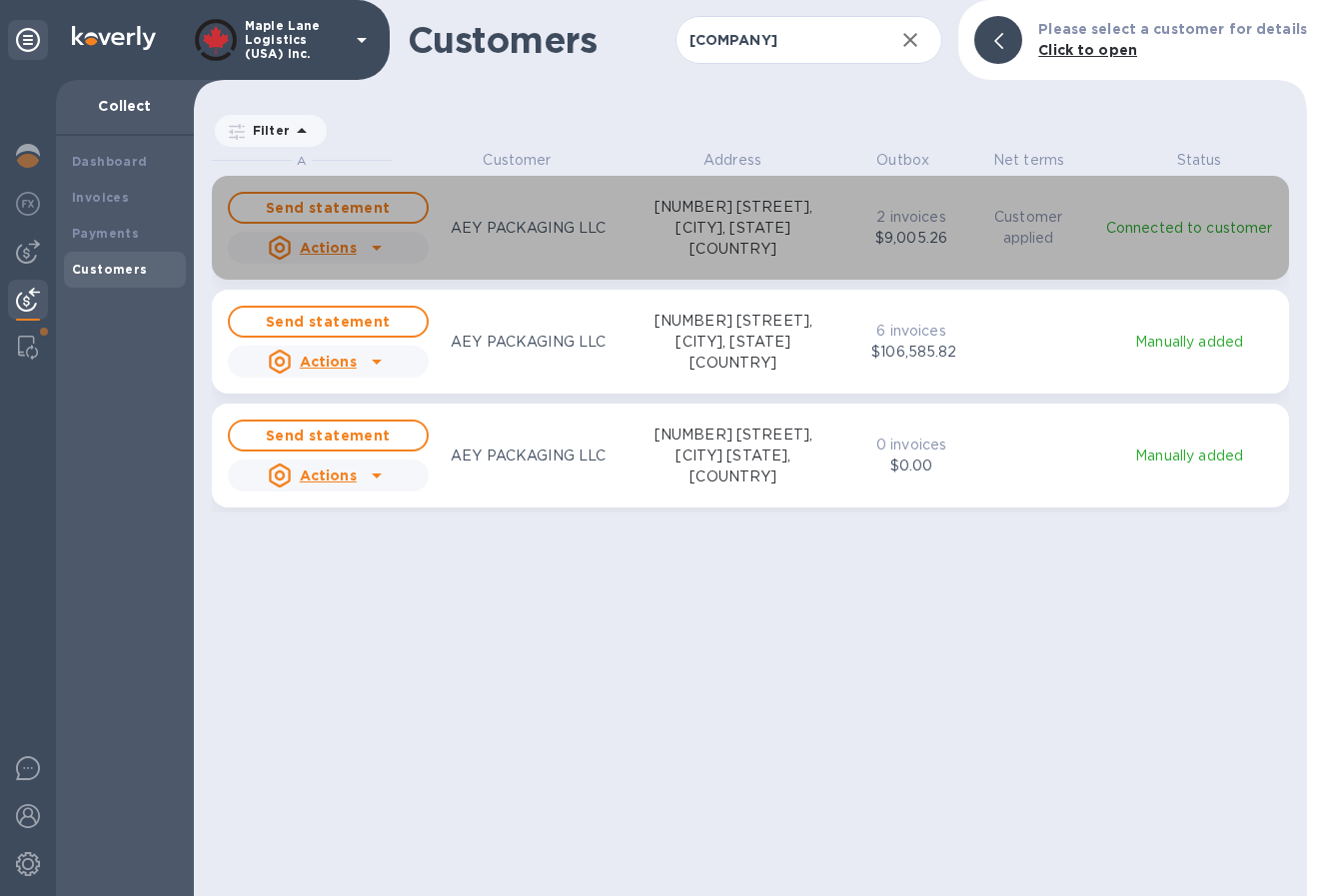 click on "Actions" at bounding box center [328, 248] 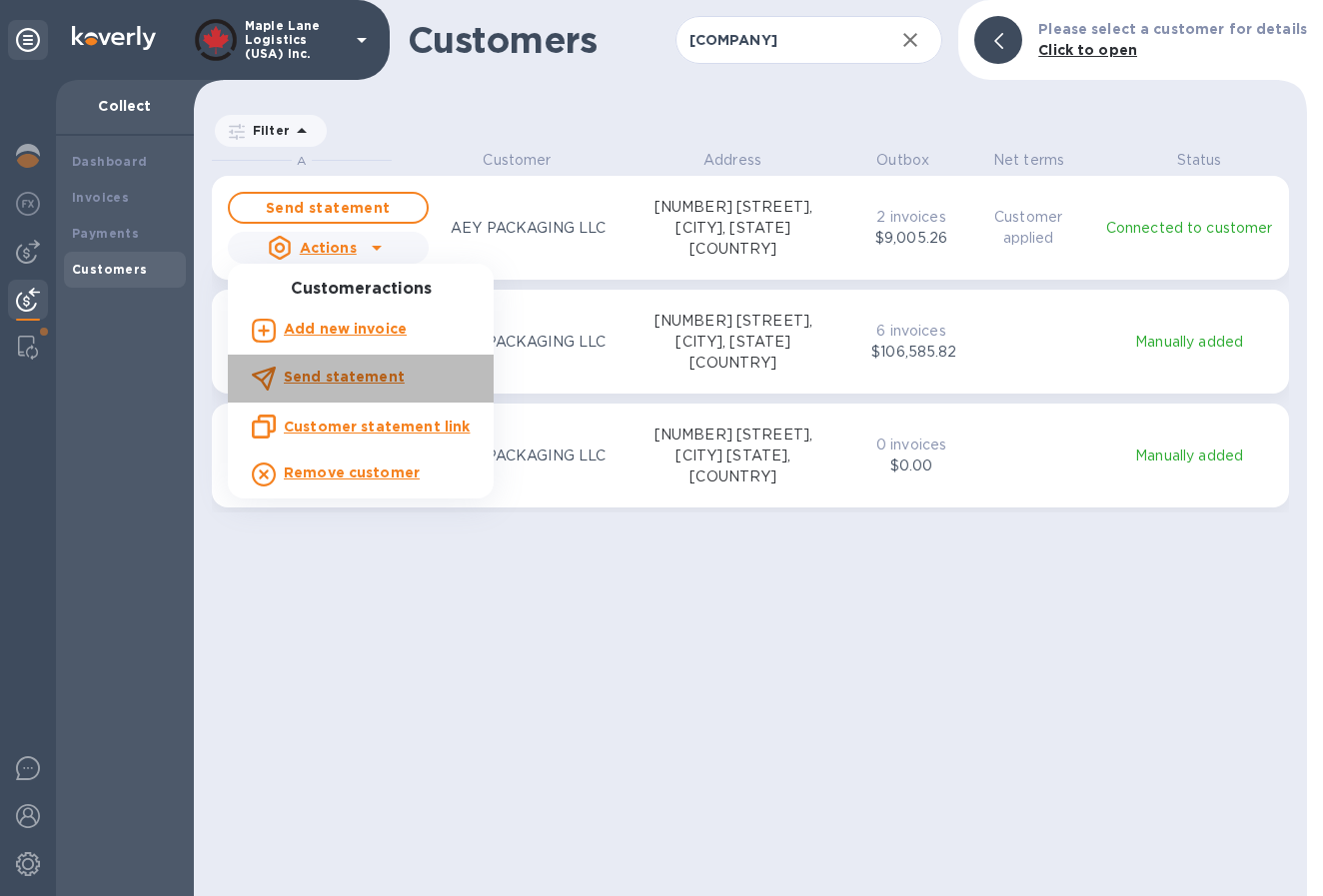 click on "Send statement" at bounding box center [344, 377] 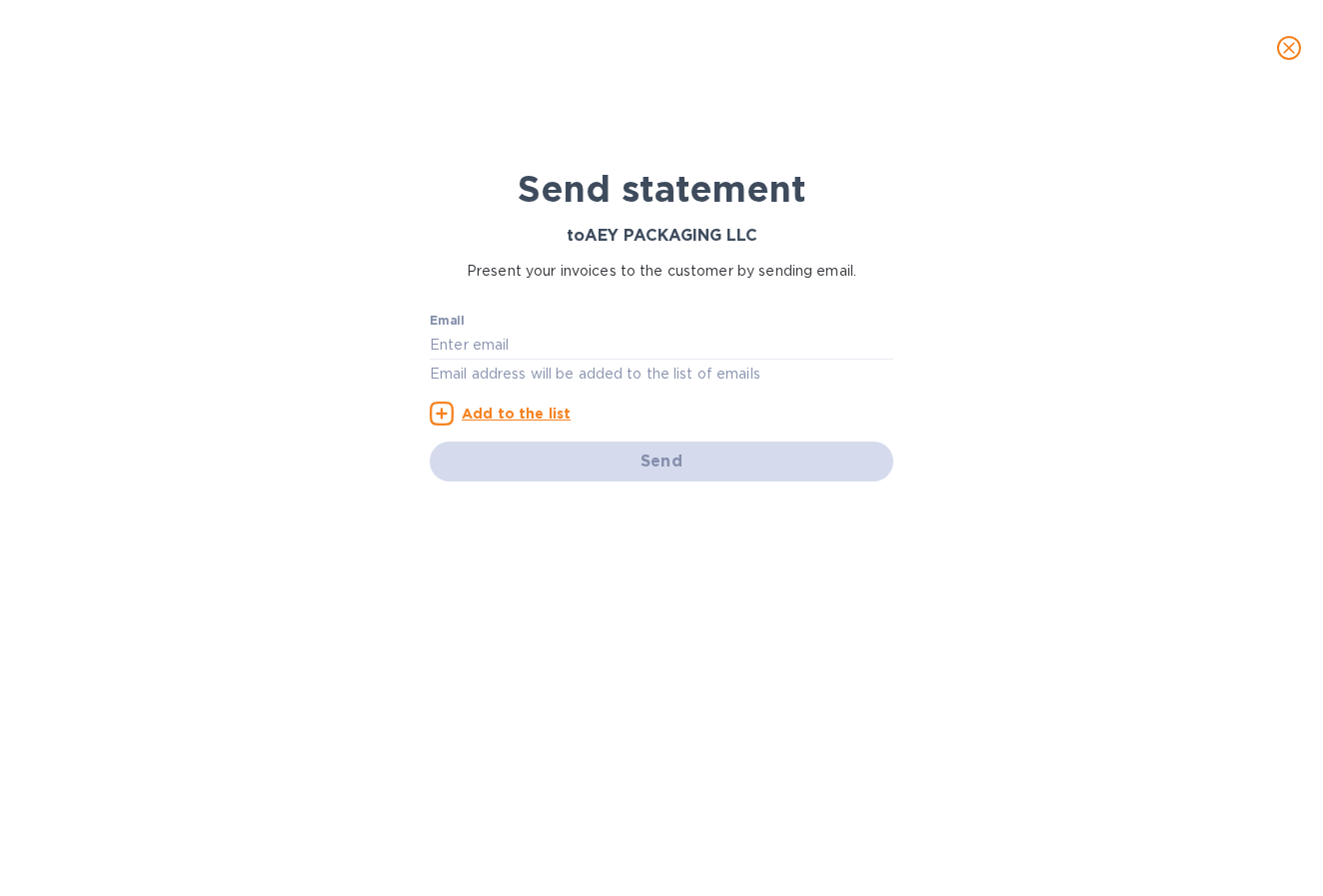 click 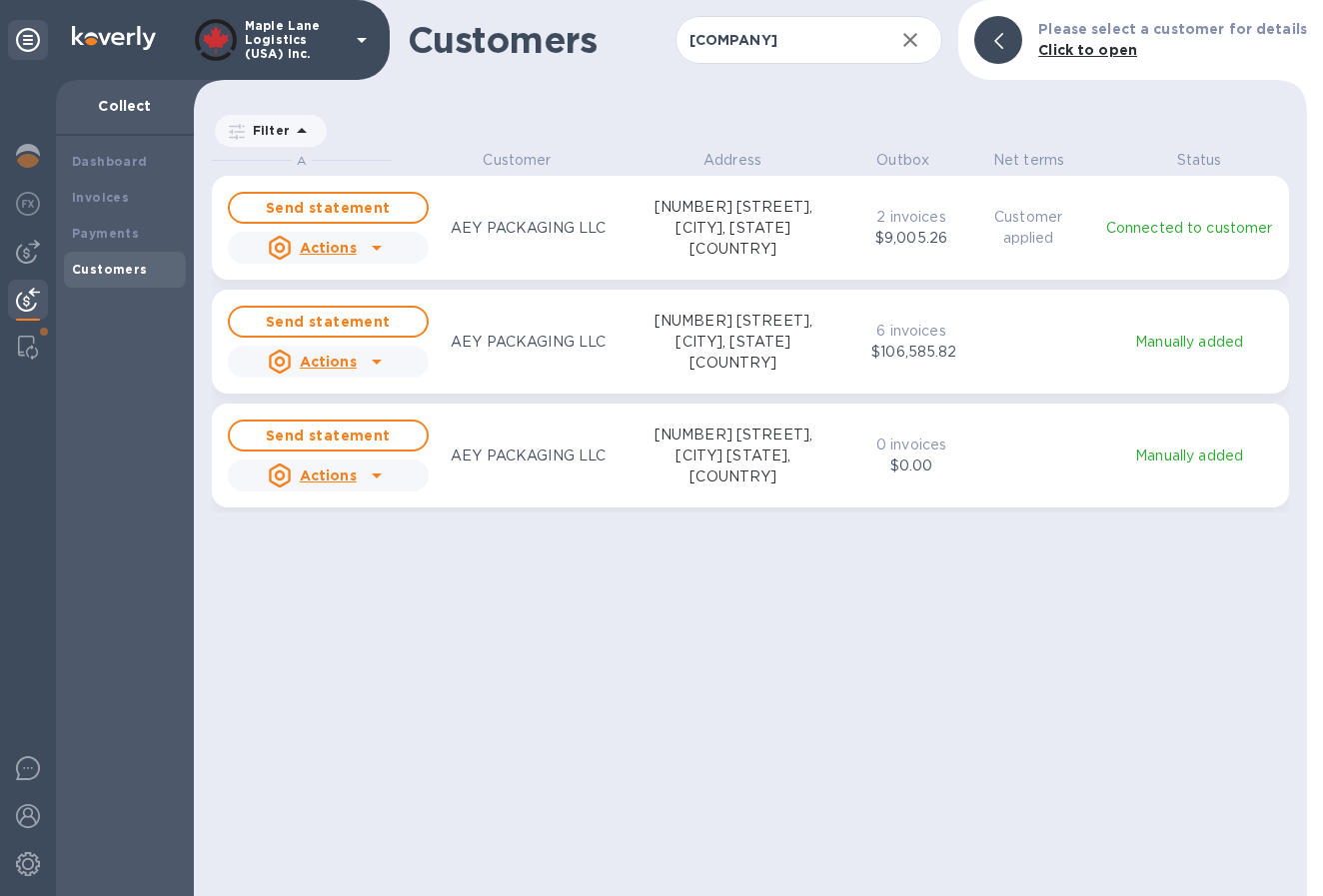 click on "Actions" at bounding box center [328, 248] 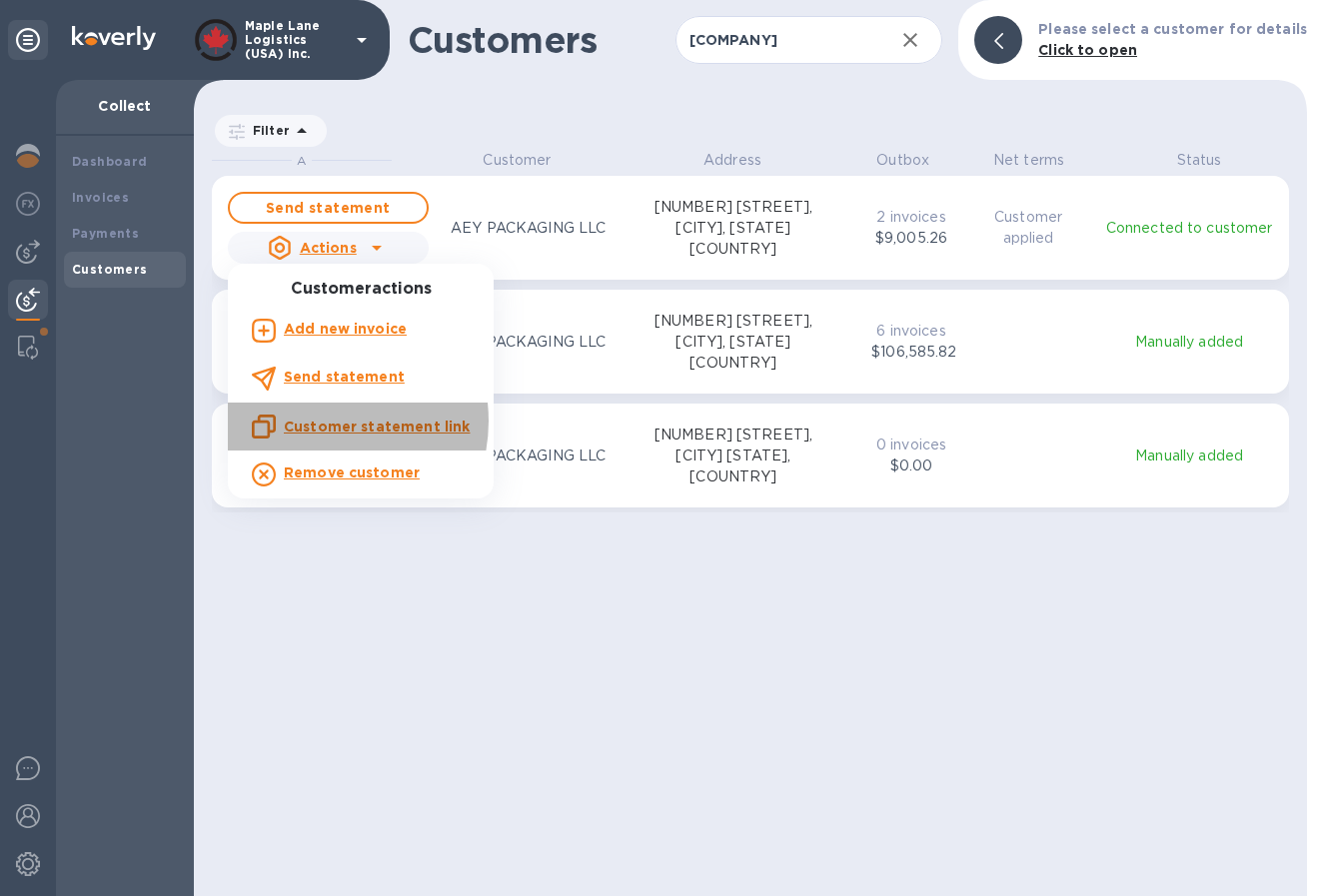 click on "Customer statement link" at bounding box center [377, 427] 